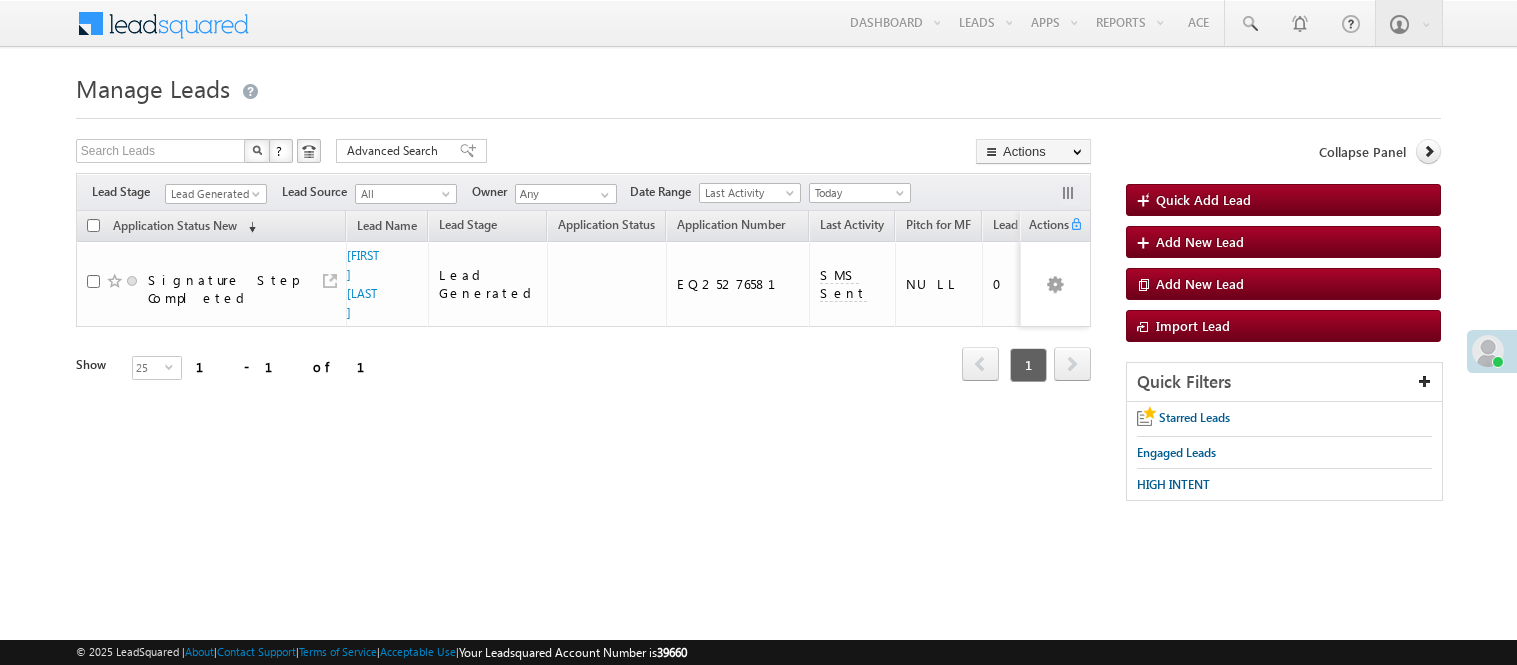 scroll, scrollTop: 0, scrollLeft: 0, axis: both 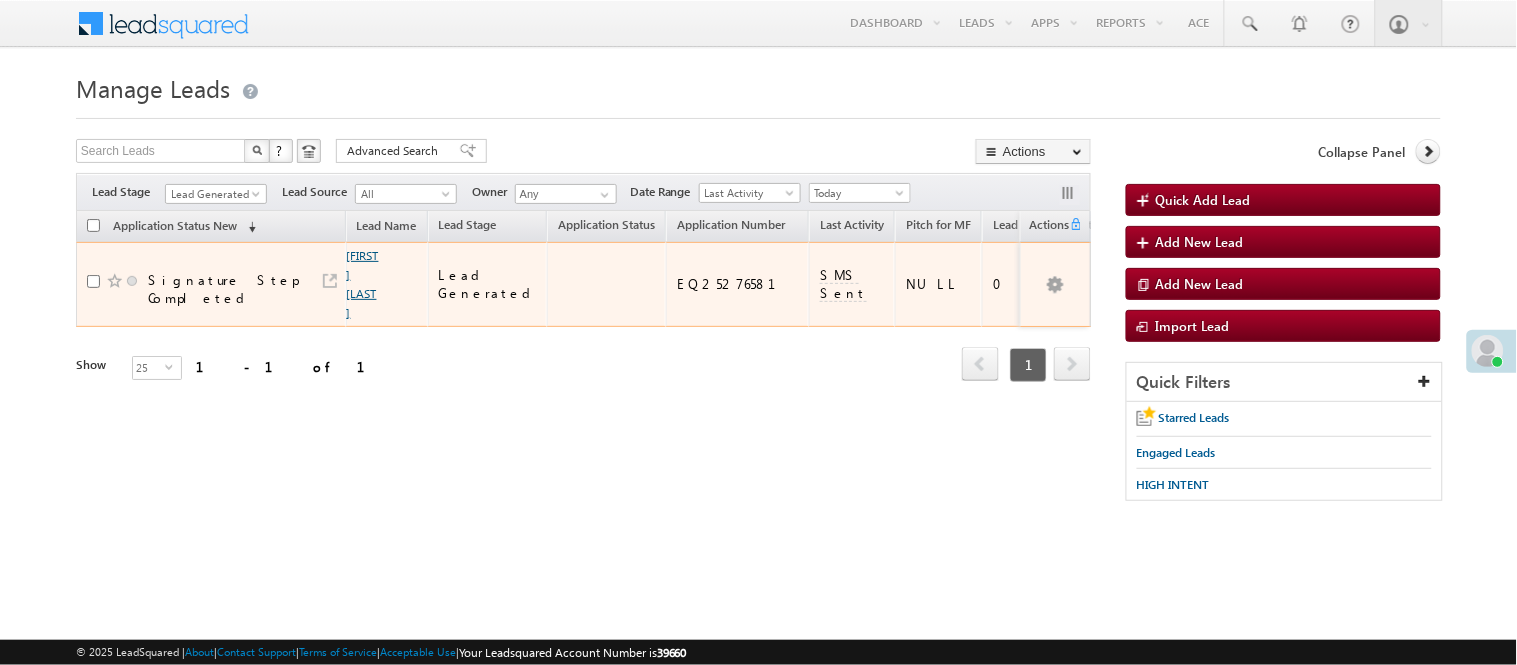 click on "Refresh first prev 1 next last 1 - 1 of 1" at bounding box center (583, 356) 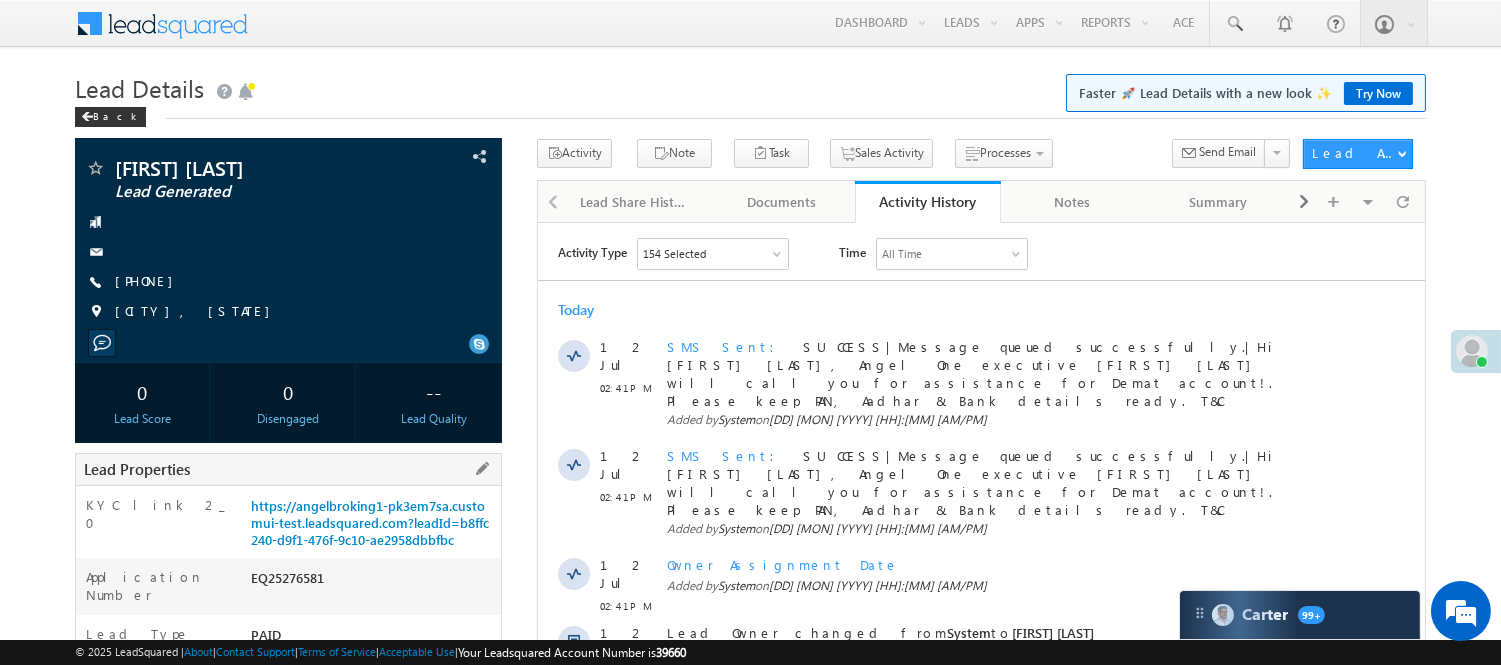 scroll, scrollTop: 0, scrollLeft: 0, axis: both 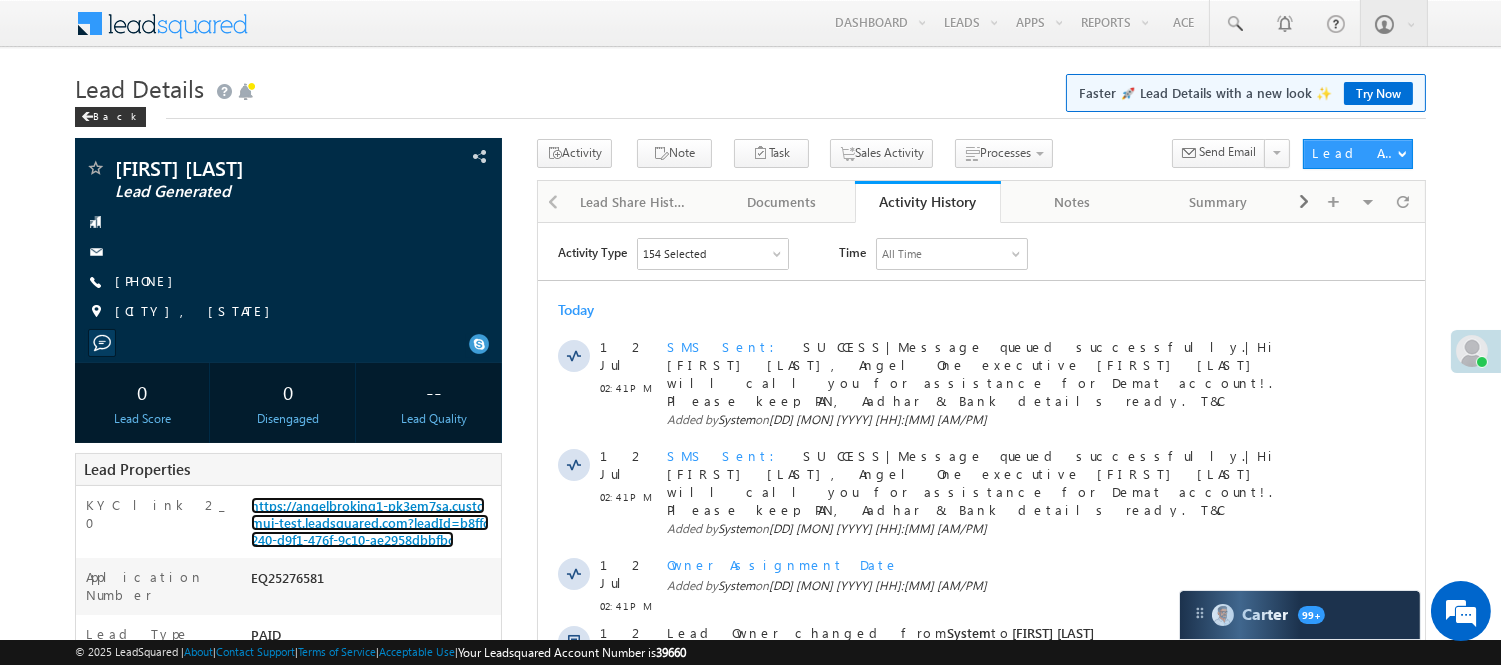 click on "https://angelbroking1-pk3em7sa.customui-test.leadsquared.com?leadId=b8ffc240-d9f1-476f-9c10-ae2958dbbfbc" at bounding box center (370, 522) 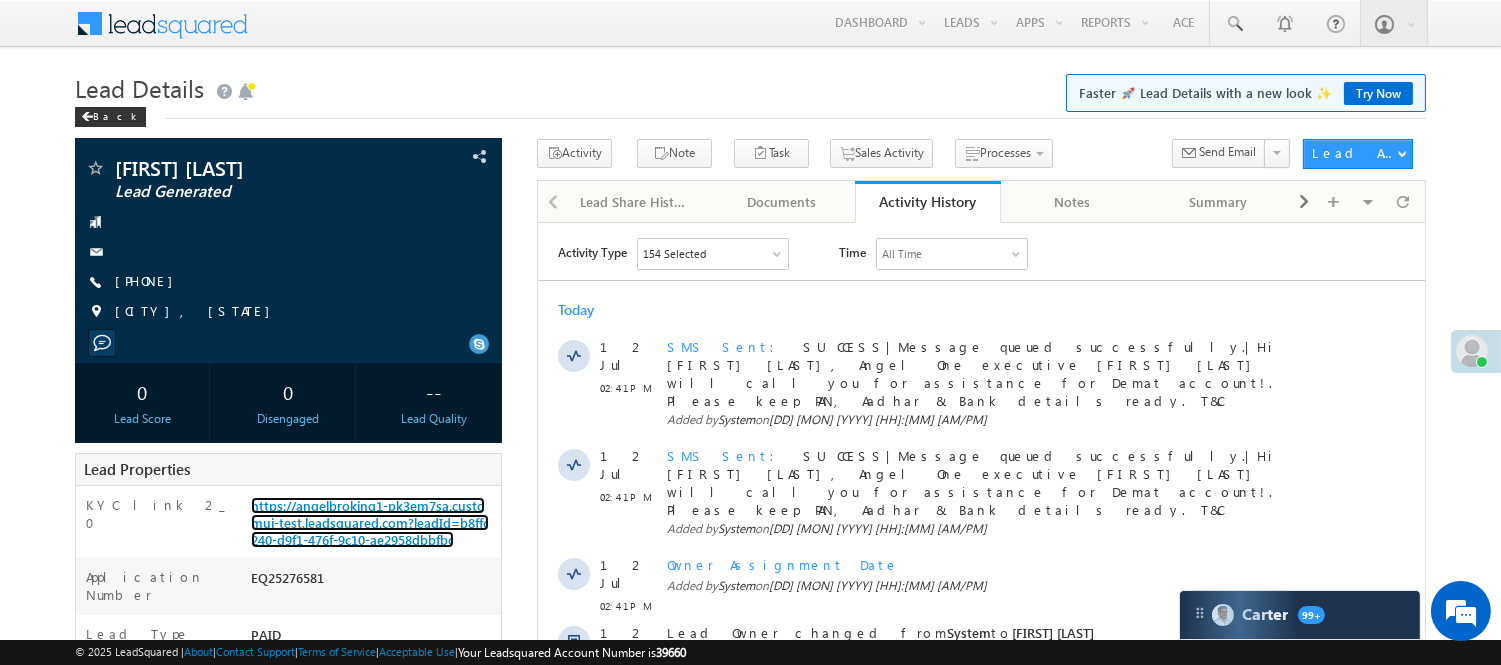 scroll, scrollTop: 444, scrollLeft: 0, axis: vertical 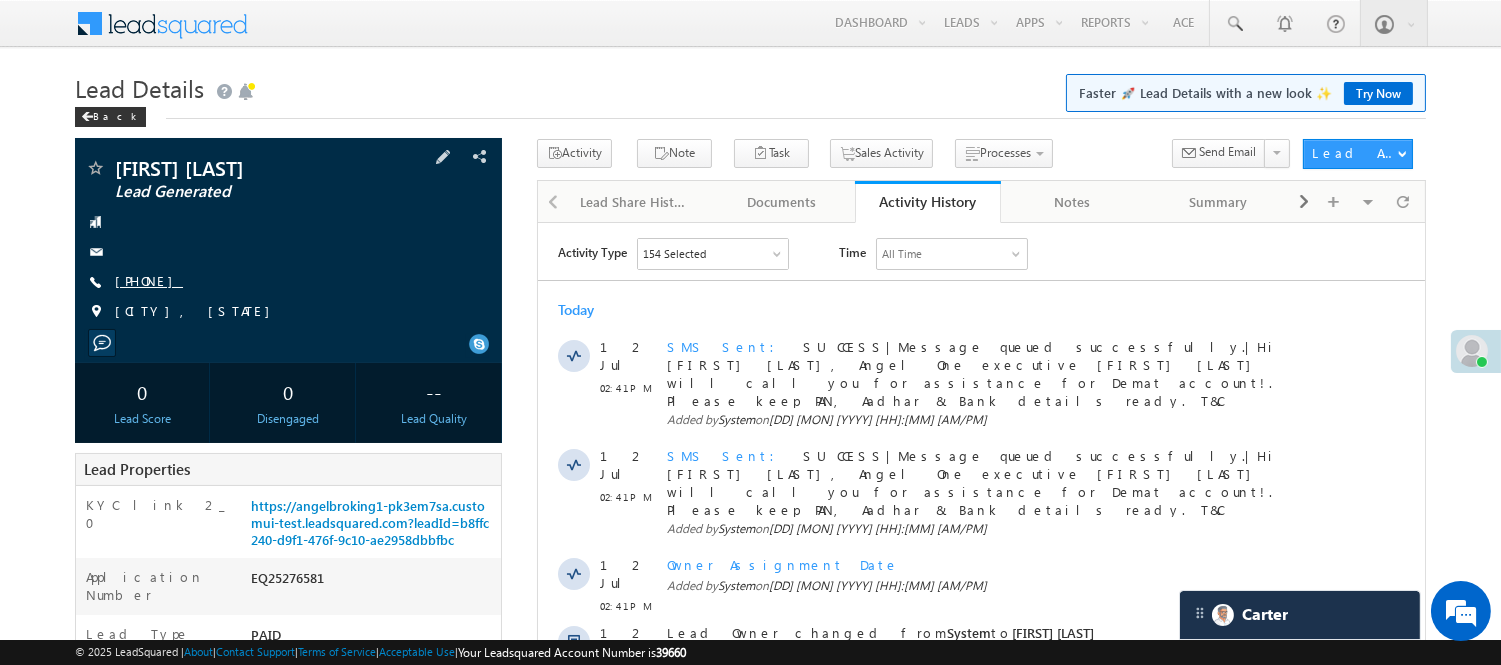 click on "+91-9669358319" at bounding box center [149, 280] 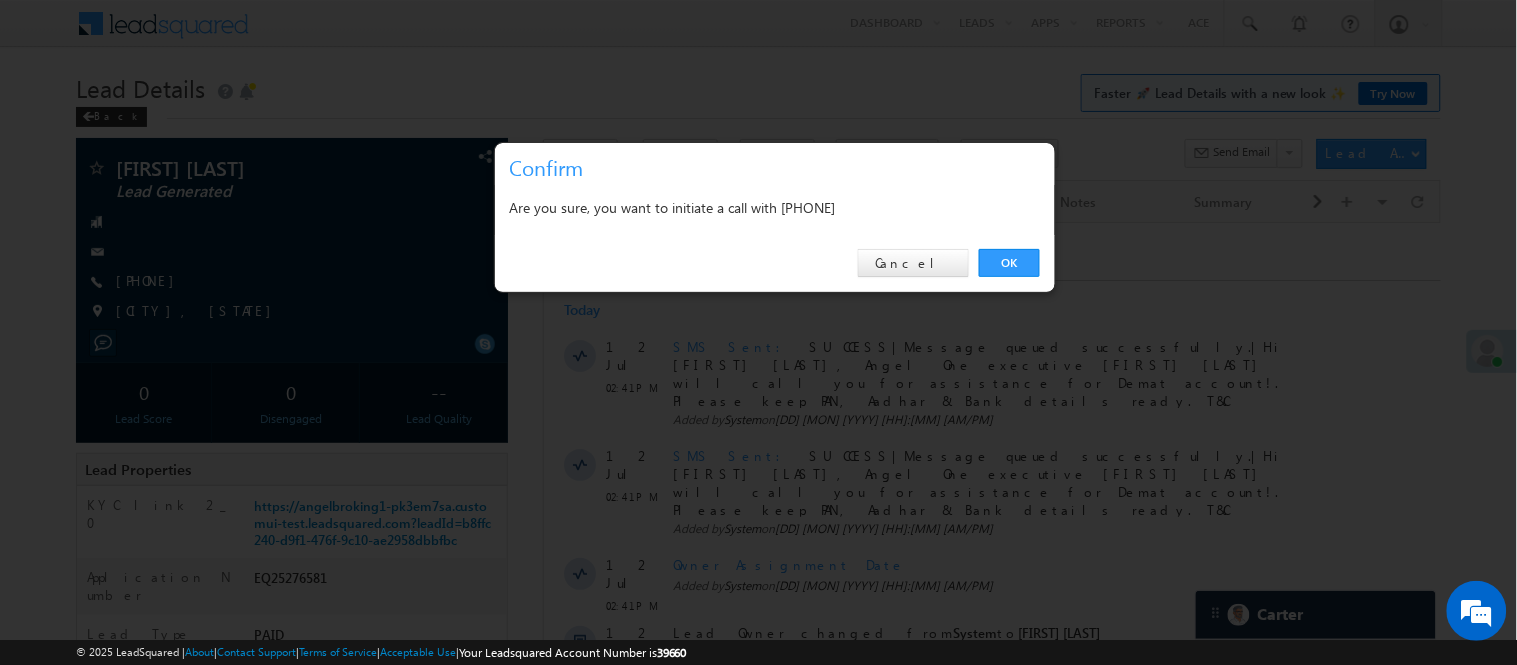 click on "Are you sure, you want to initiate a call with +91-9669358319" at bounding box center (775, 207) 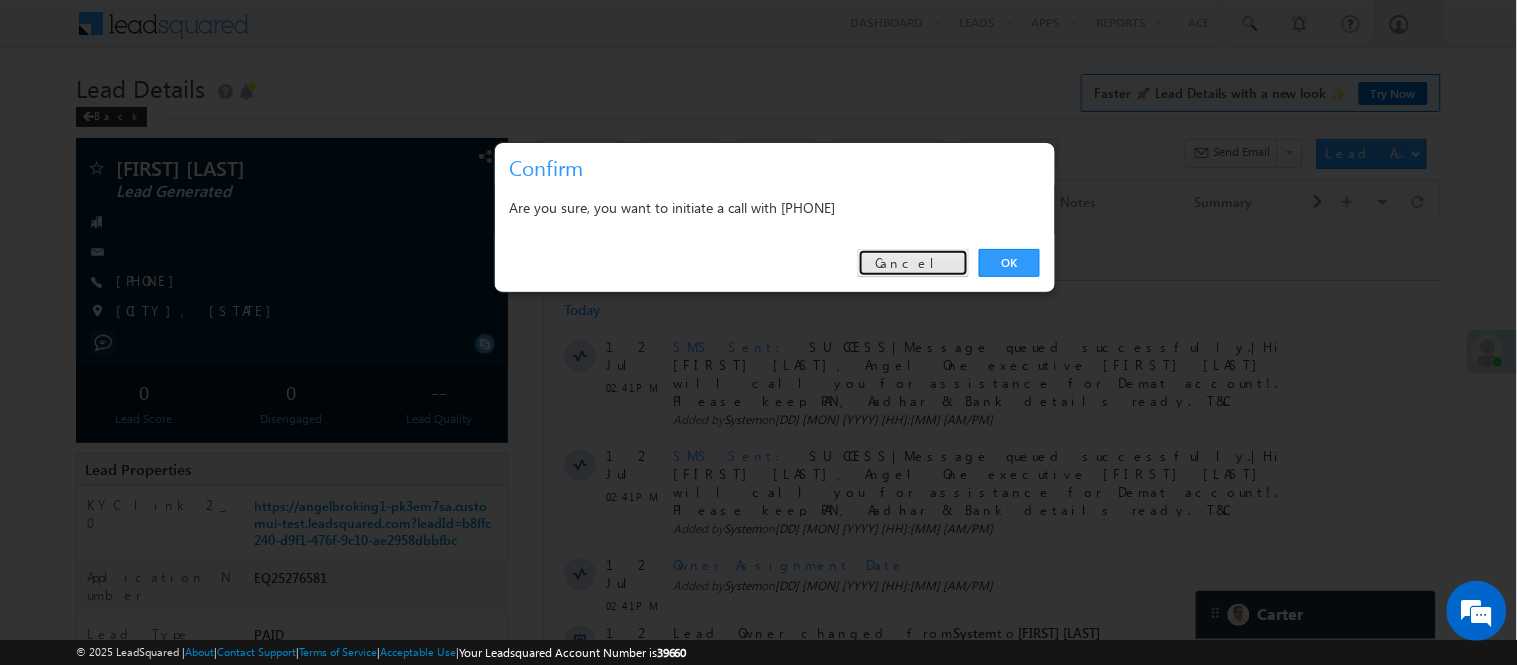drag, startPoint x: 944, startPoint y: 263, endPoint x: 405, endPoint y: 34, distance: 585.6296 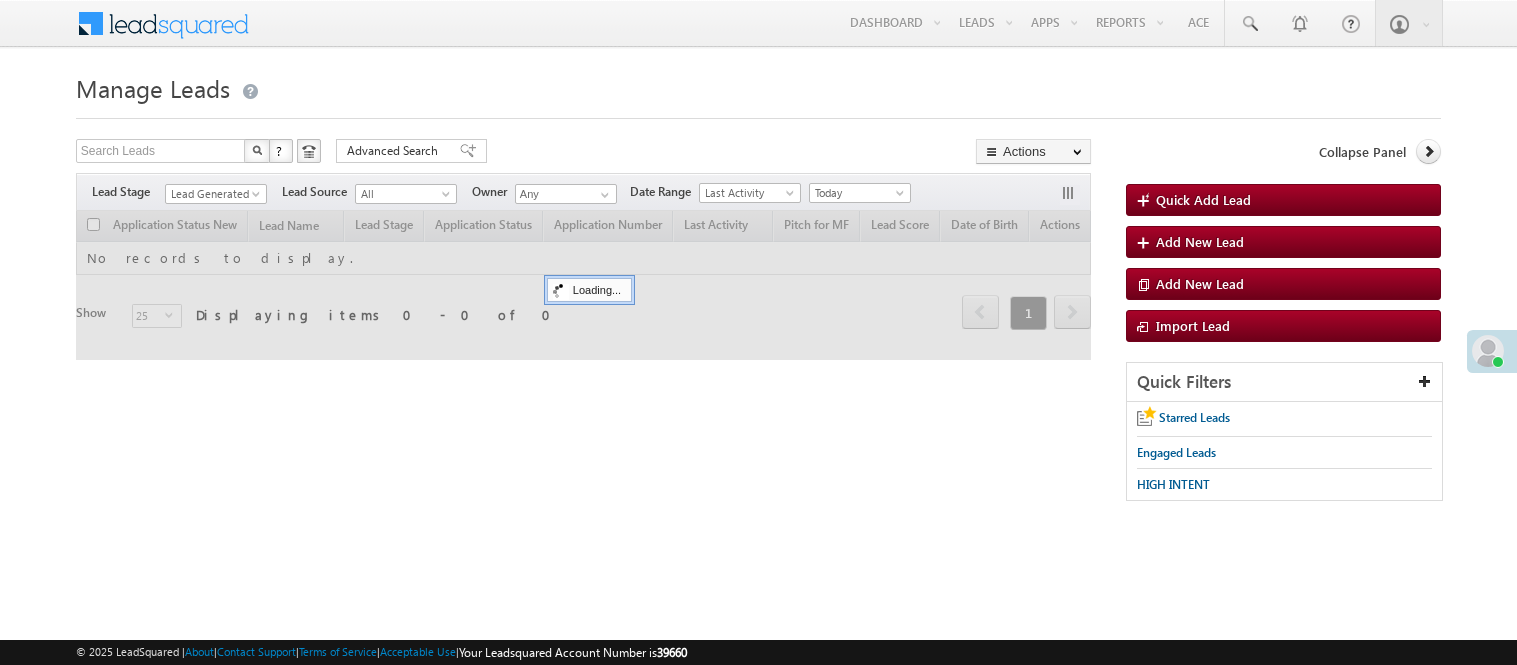 scroll, scrollTop: 0, scrollLeft: 0, axis: both 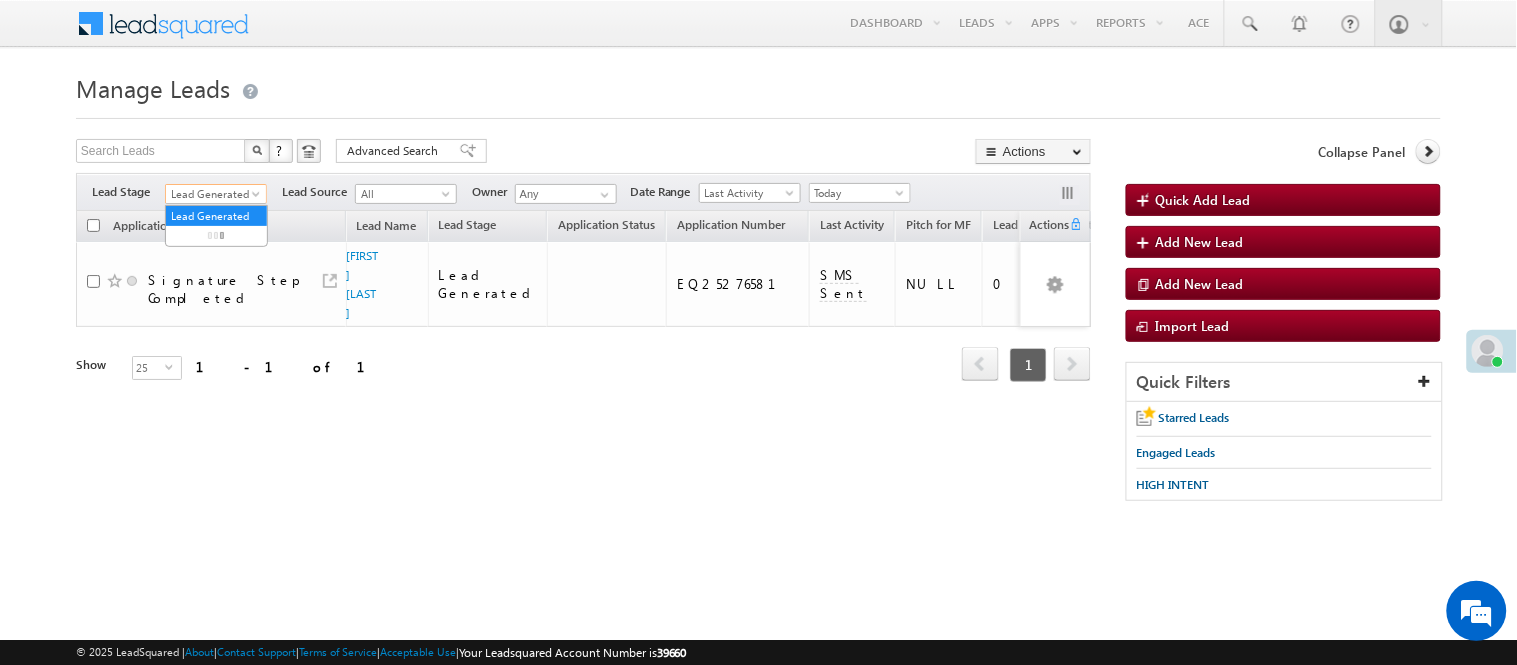 click on "Lead Generated" at bounding box center (213, 194) 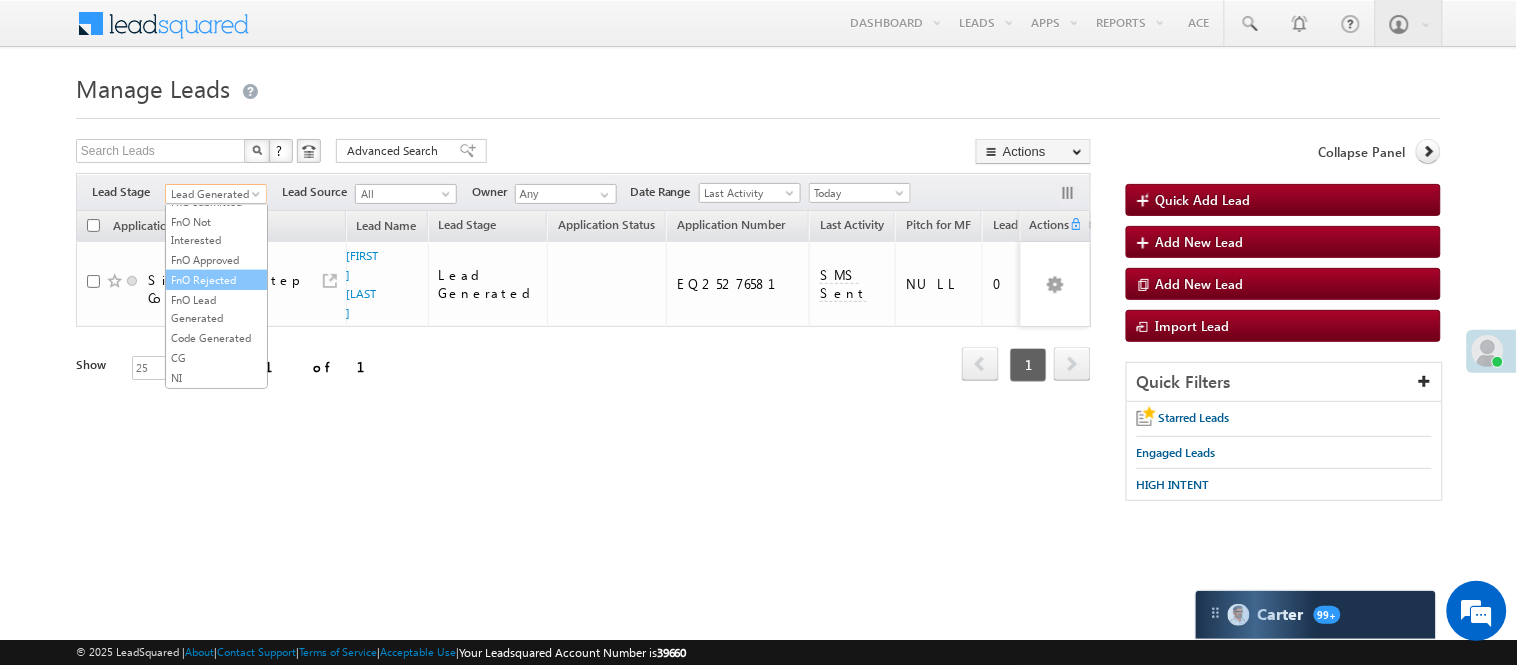 scroll, scrollTop: 496, scrollLeft: 0, axis: vertical 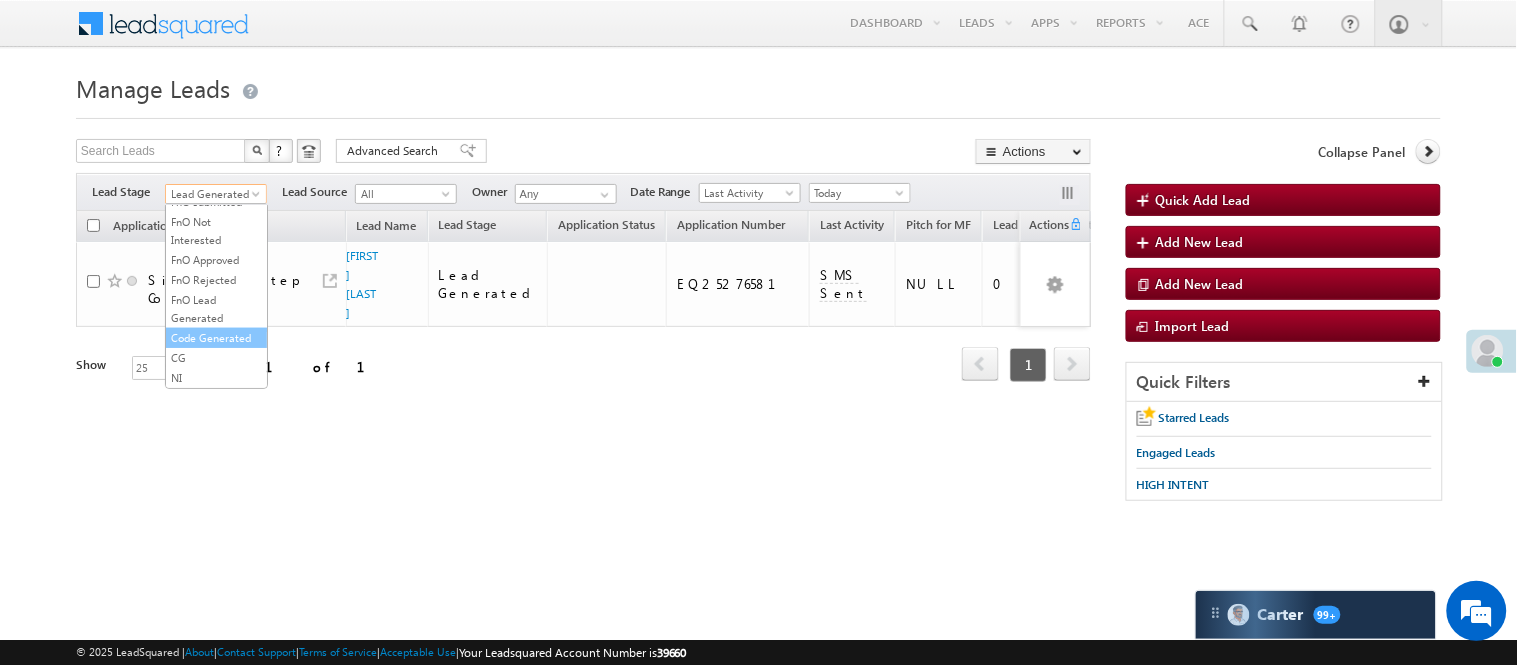 click on "Code Generated" at bounding box center (216, 338) 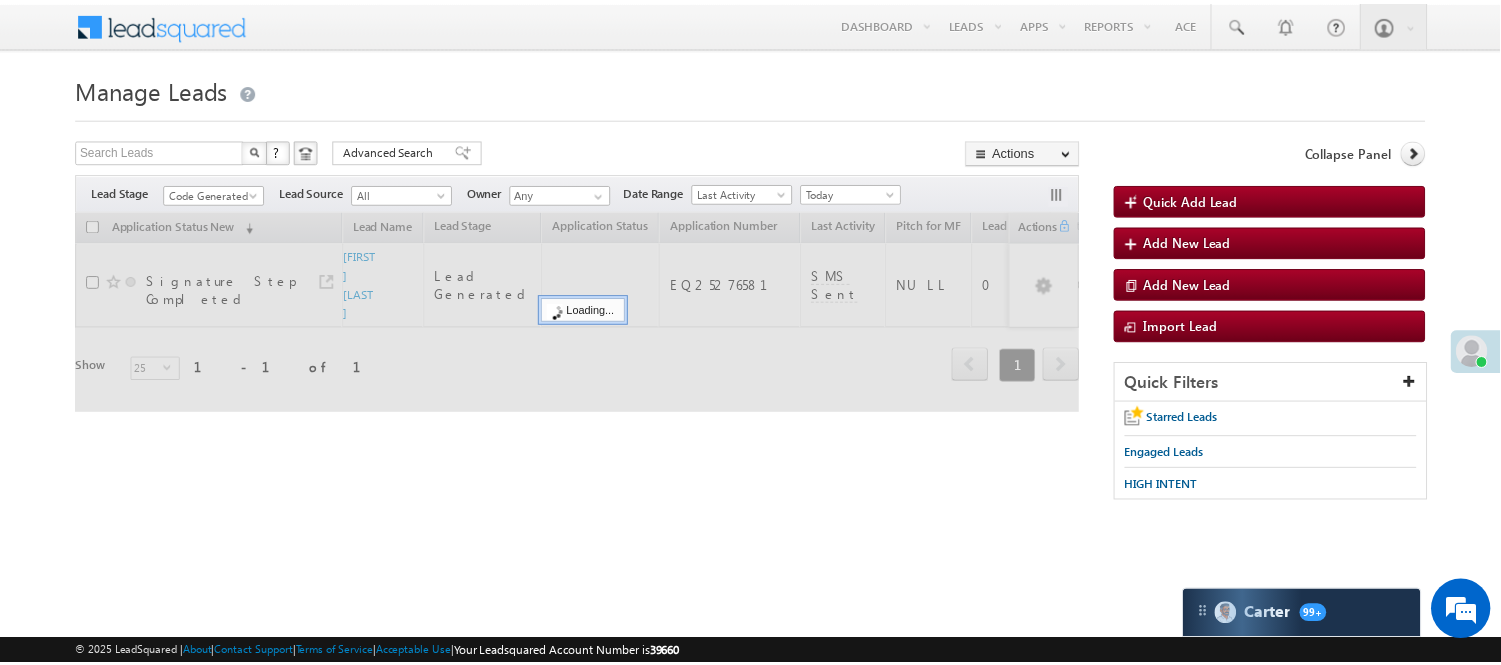 scroll, scrollTop: 0, scrollLeft: 0, axis: both 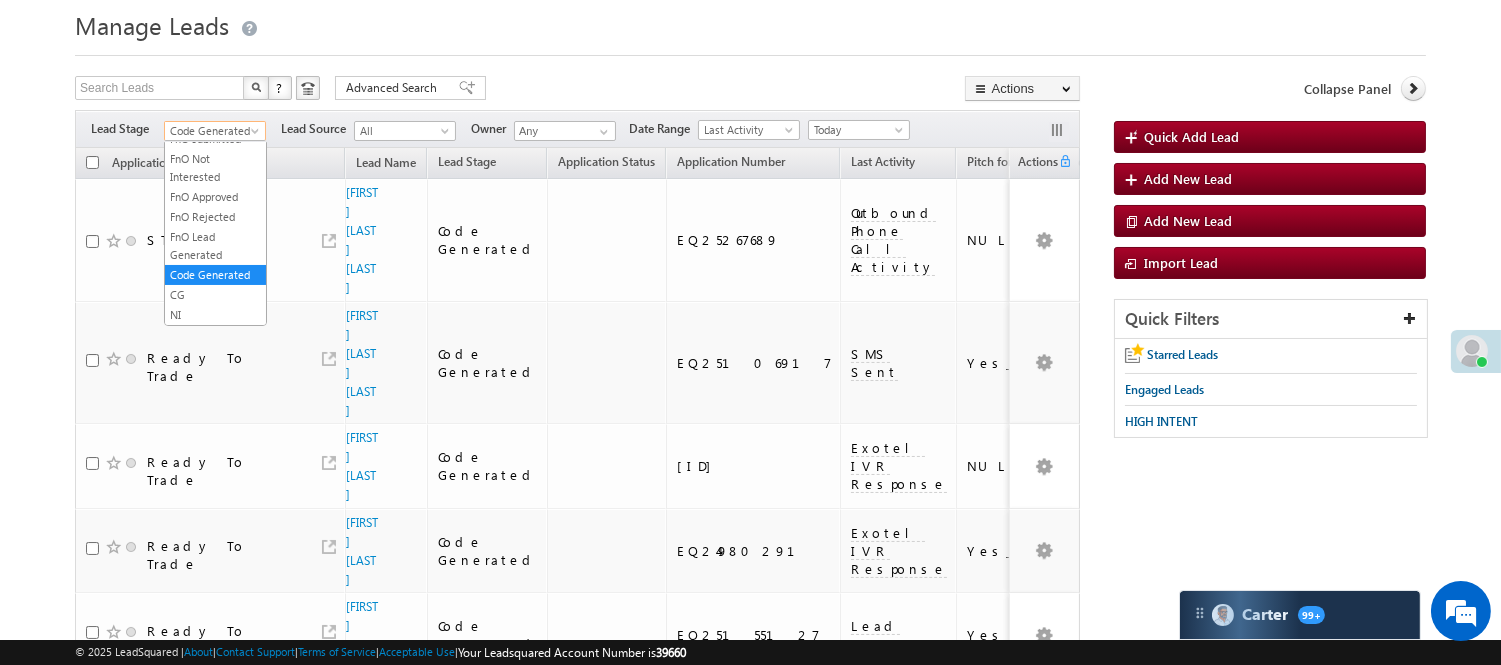 click on "Code Generated" at bounding box center (212, 131) 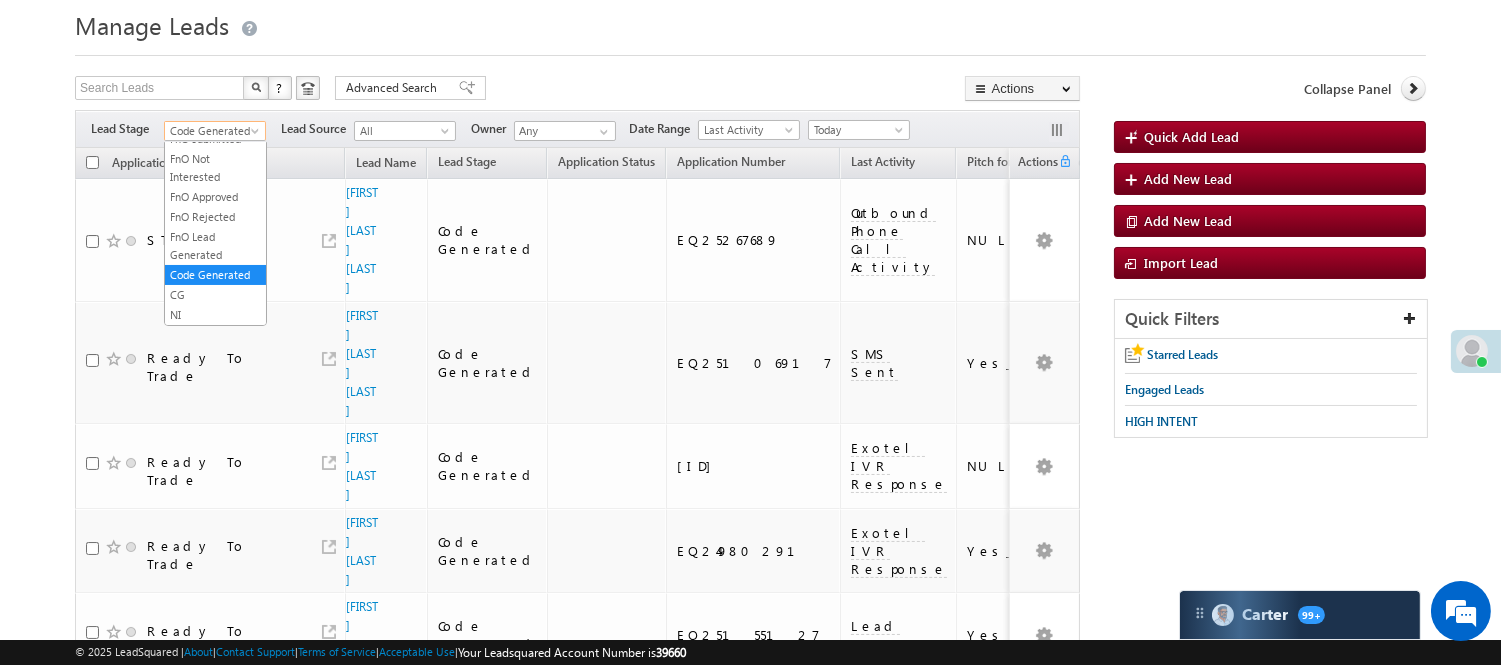scroll, scrollTop: 0, scrollLeft: 0, axis: both 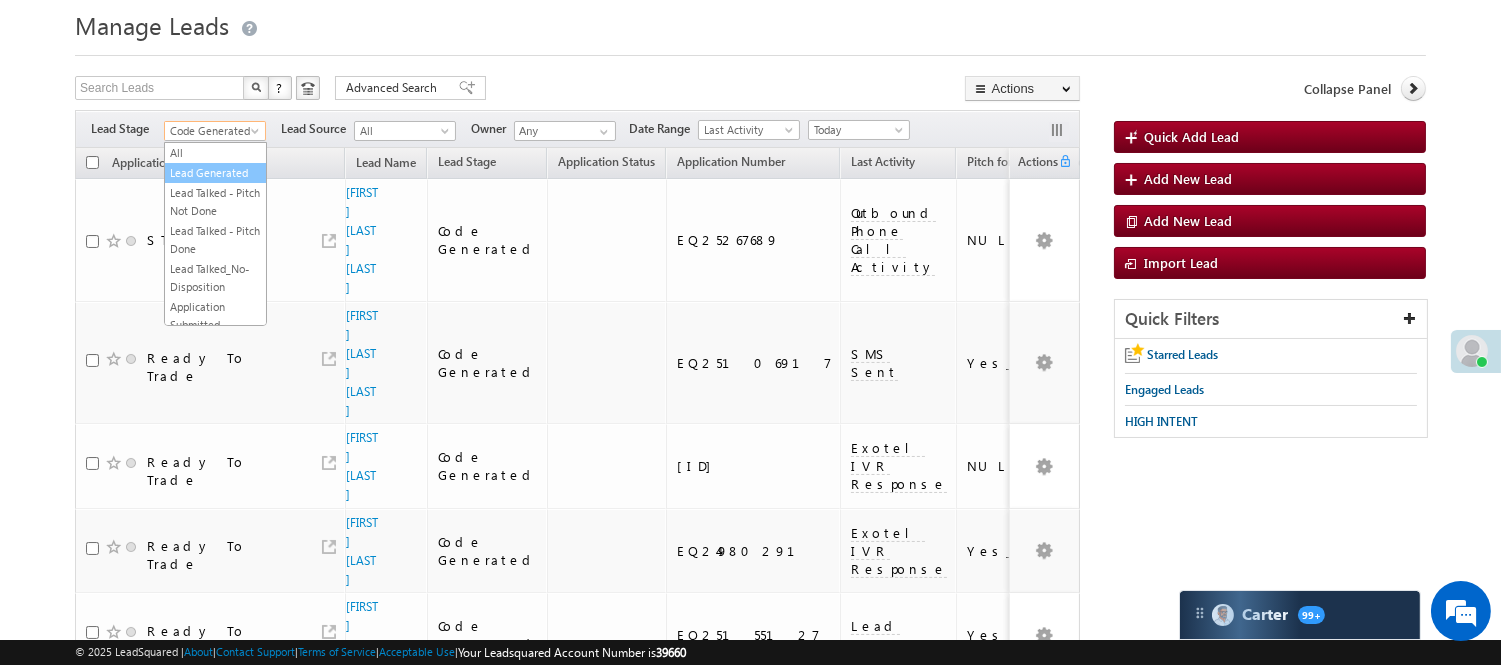 click on "Lead Generated" at bounding box center [215, 173] 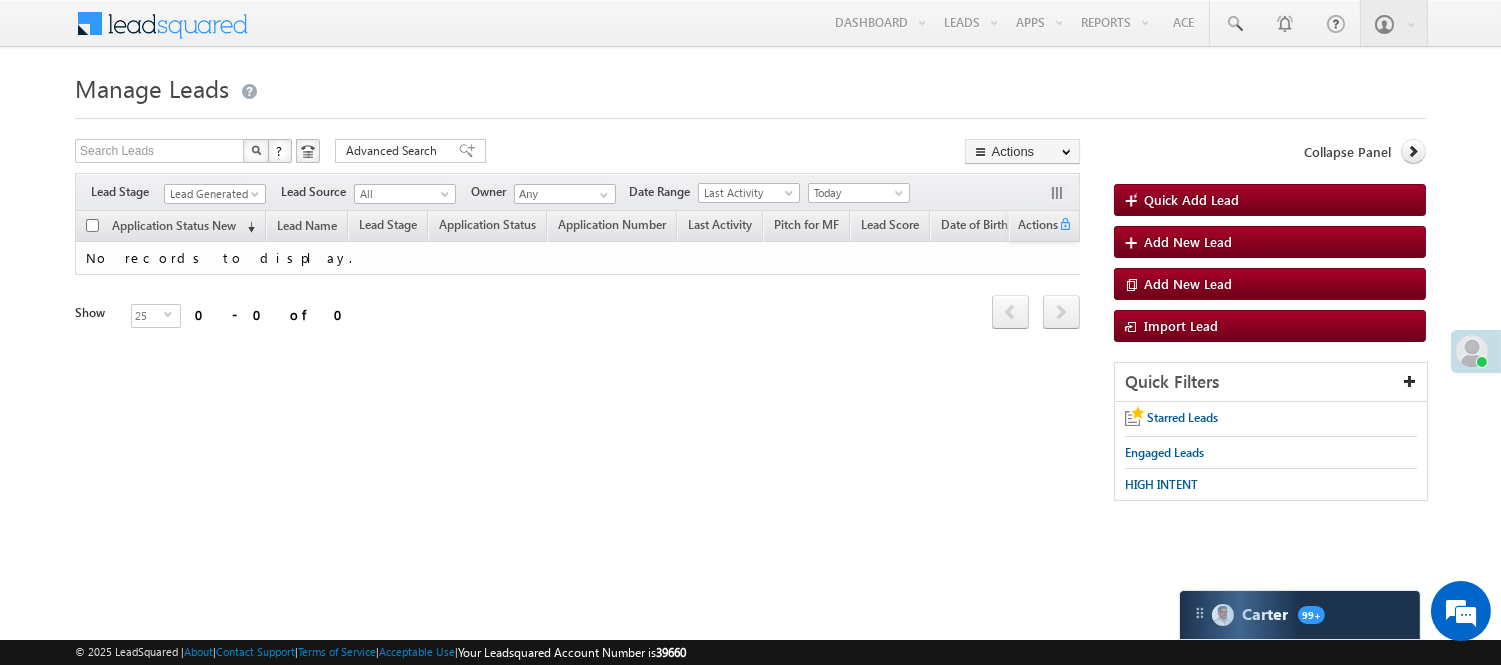 scroll, scrollTop: 0, scrollLeft: 0, axis: both 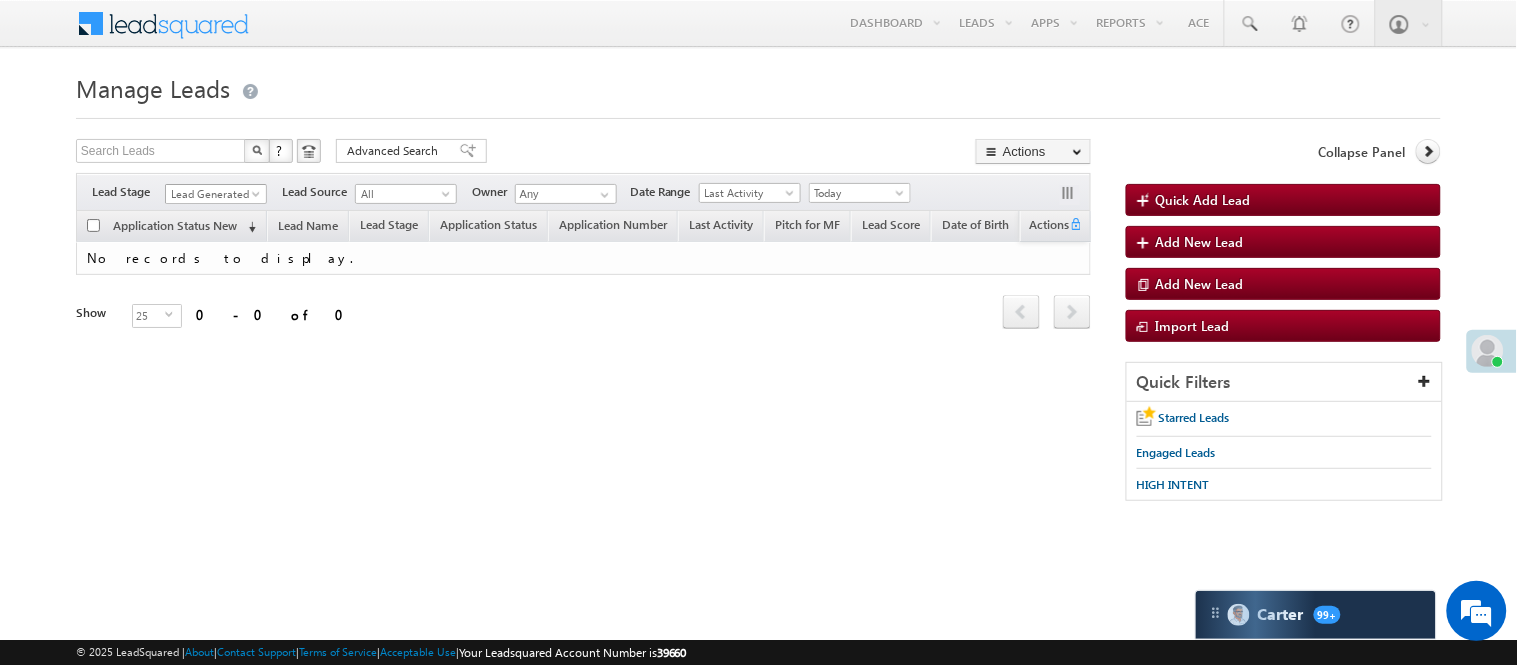 click on "Lead Generated" at bounding box center [213, 194] 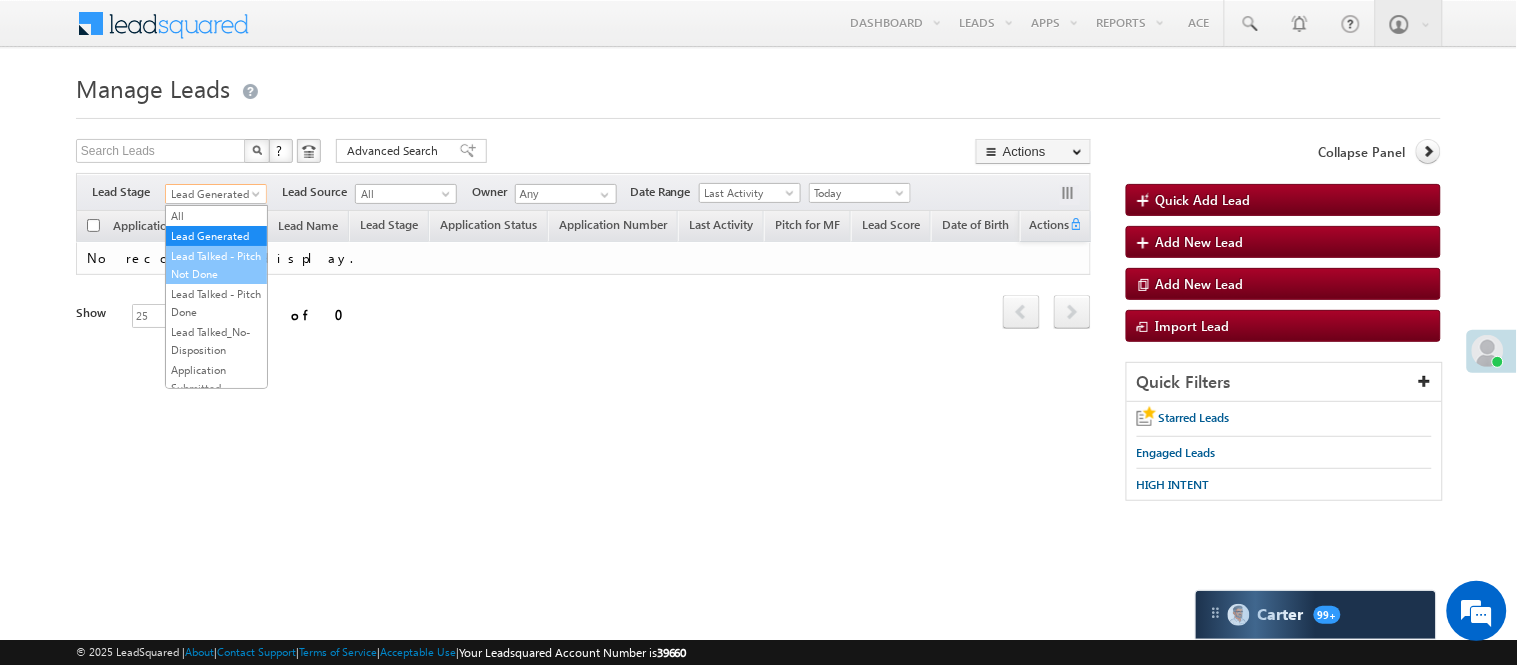 click on "Lead Talked - Pitch Not Done" at bounding box center (216, 265) 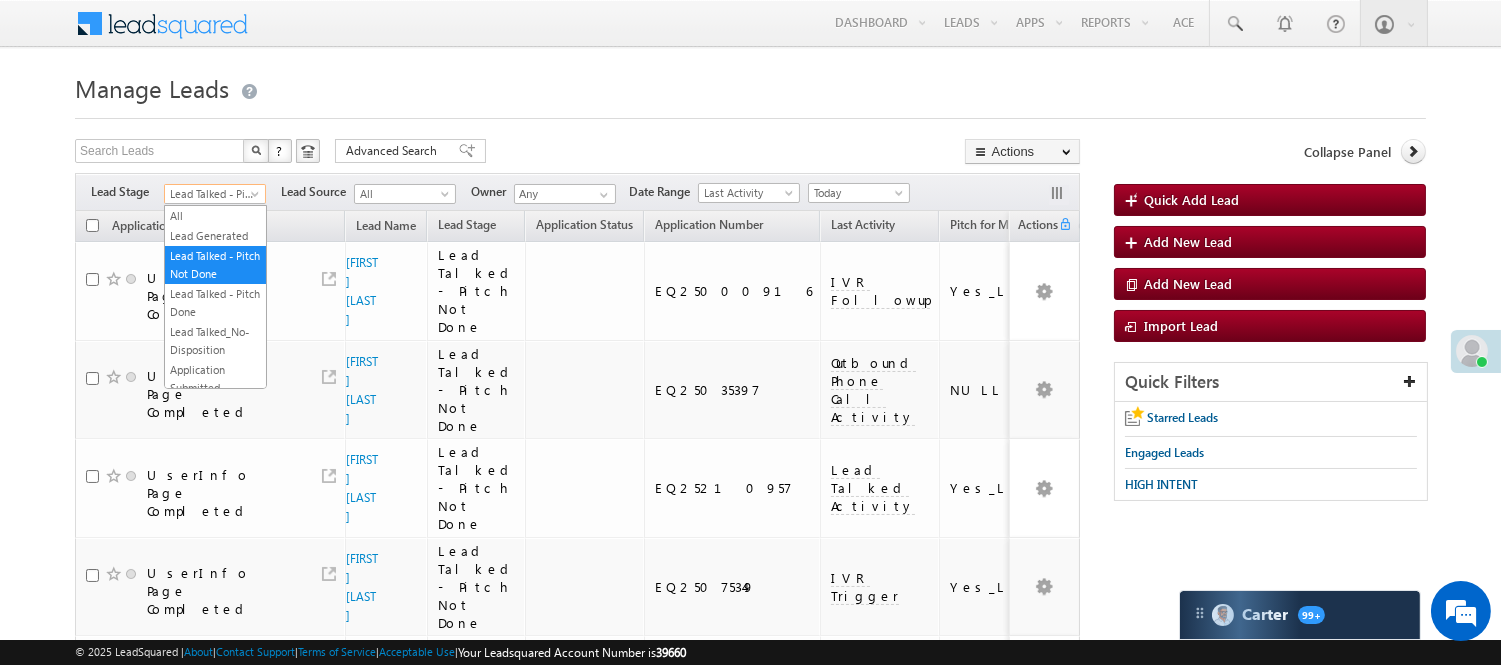 click on "Lead Talked - Pitch Not Done" at bounding box center (212, 194) 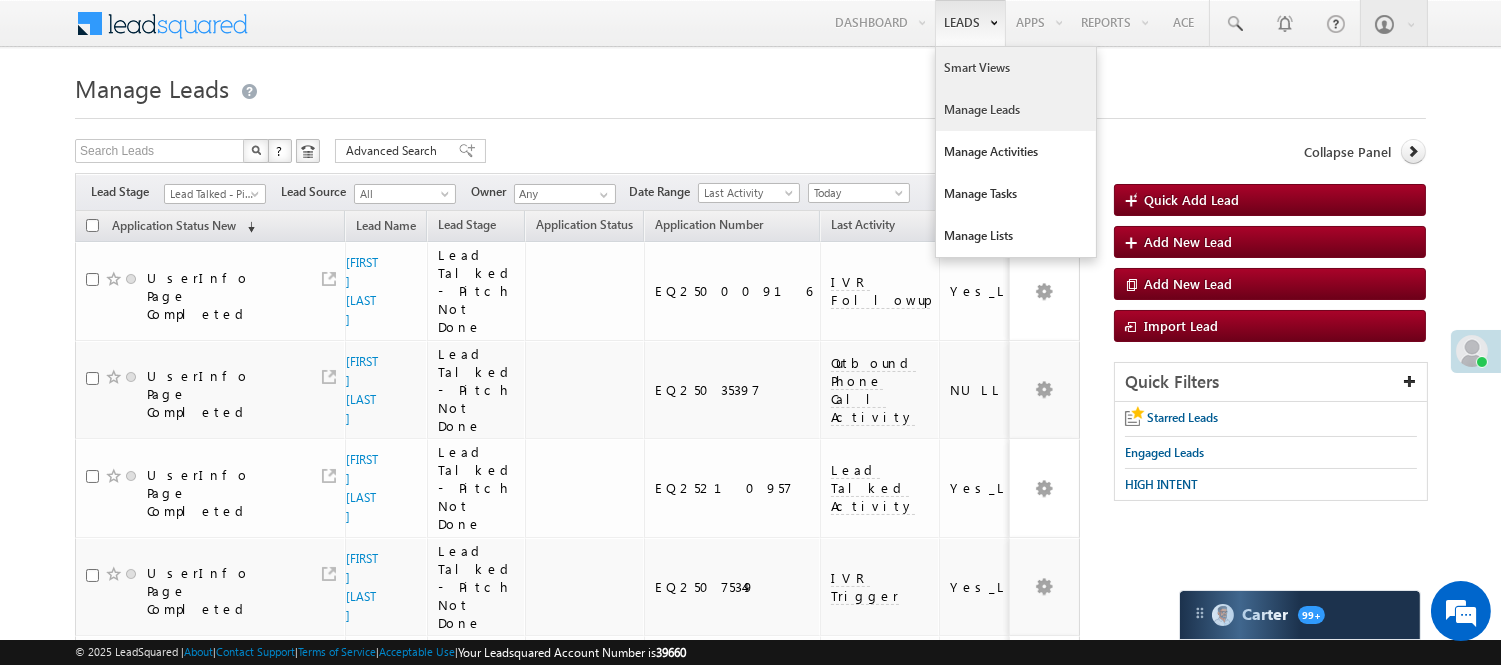 click on "Smart Views" at bounding box center [1016, 68] 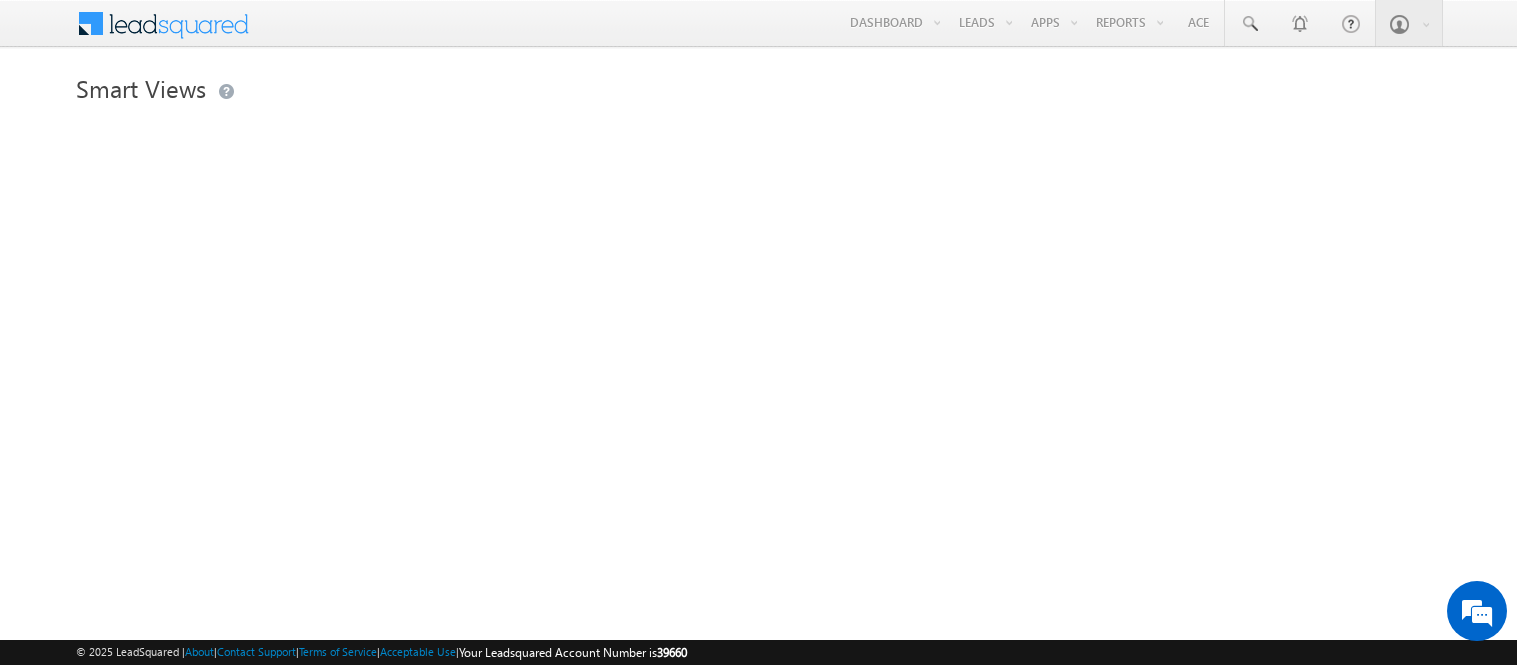 scroll, scrollTop: 0, scrollLeft: 0, axis: both 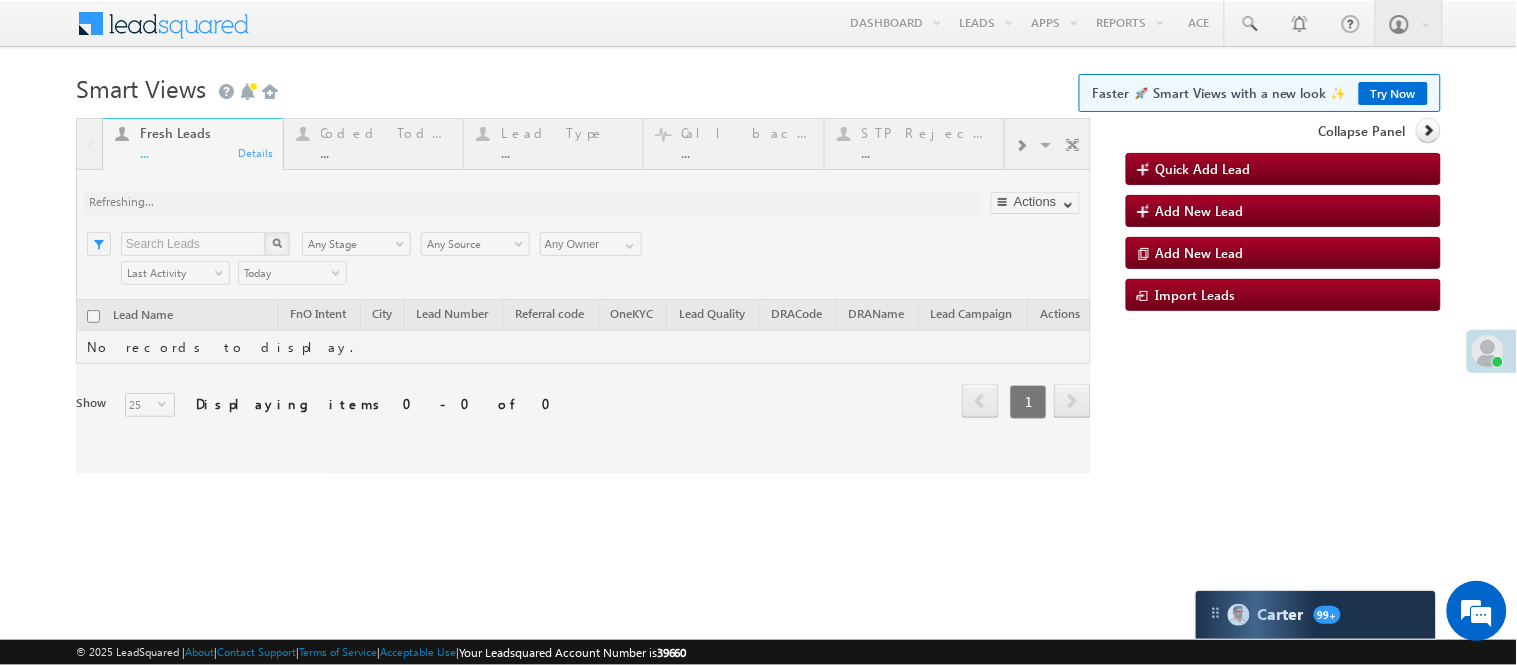 click at bounding box center [583, 296] 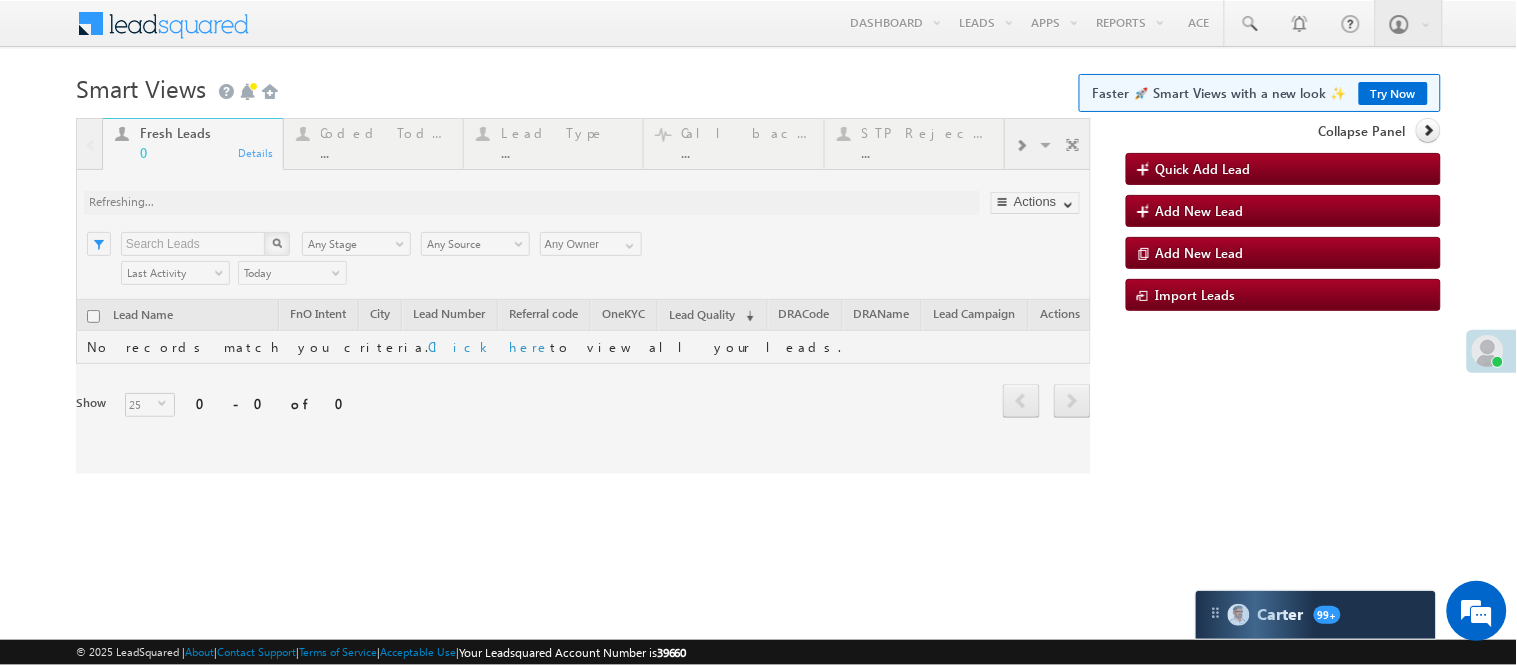 scroll, scrollTop: 0, scrollLeft: 0, axis: both 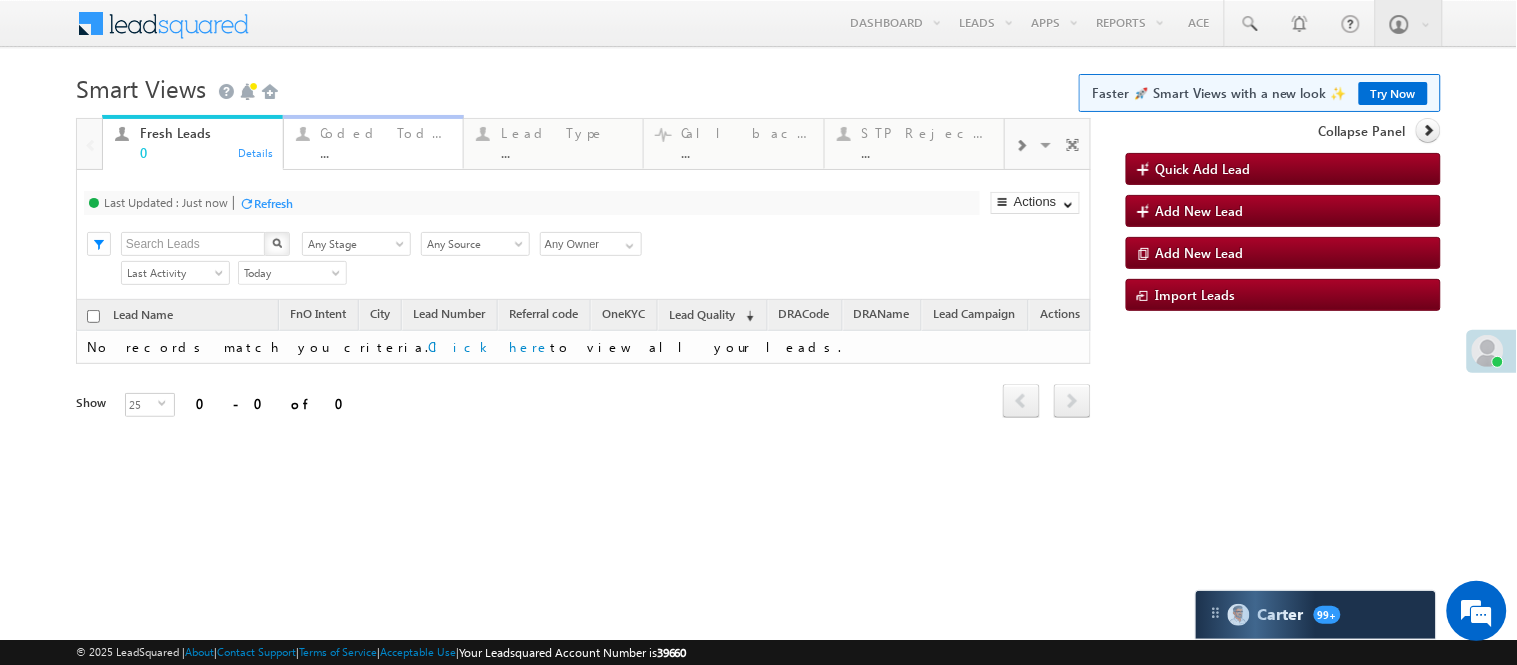 click on "Coded Today" at bounding box center (386, 133) 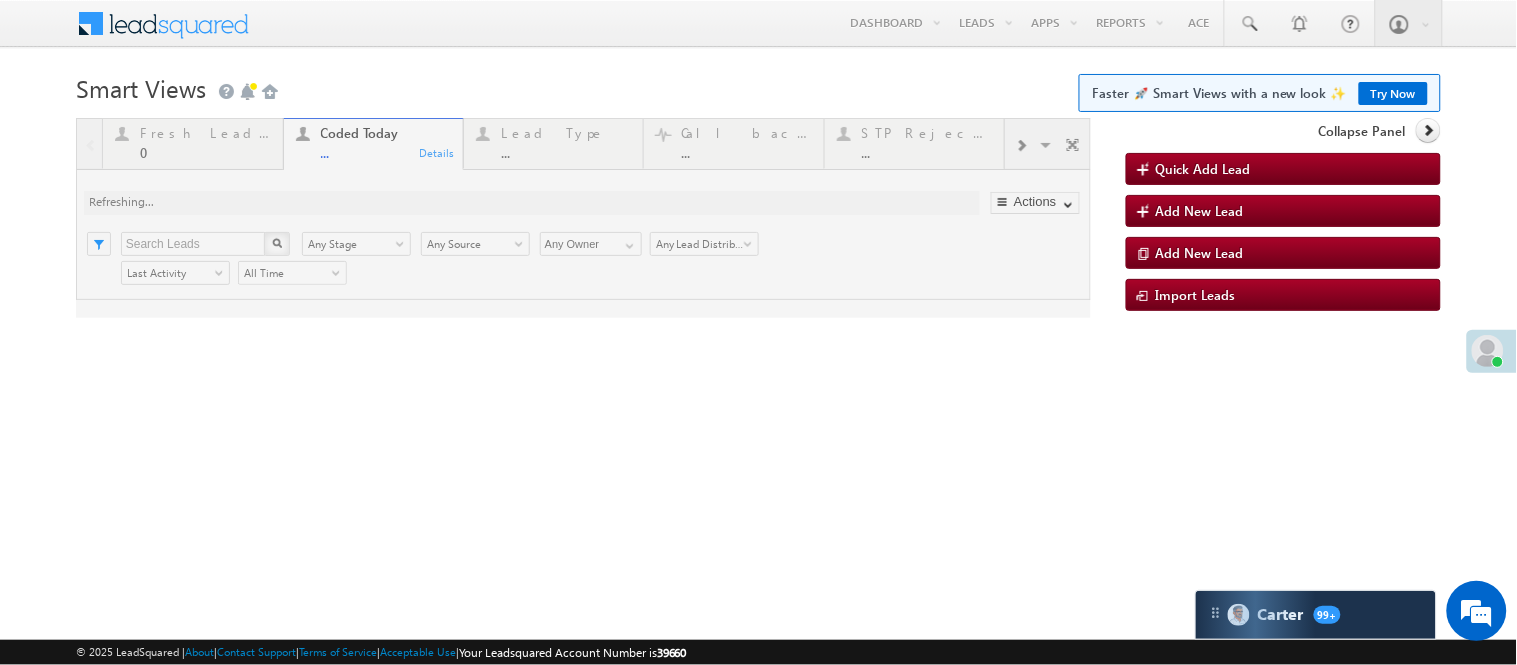 scroll, scrollTop: 0, scrollLeft: 0, axis: both 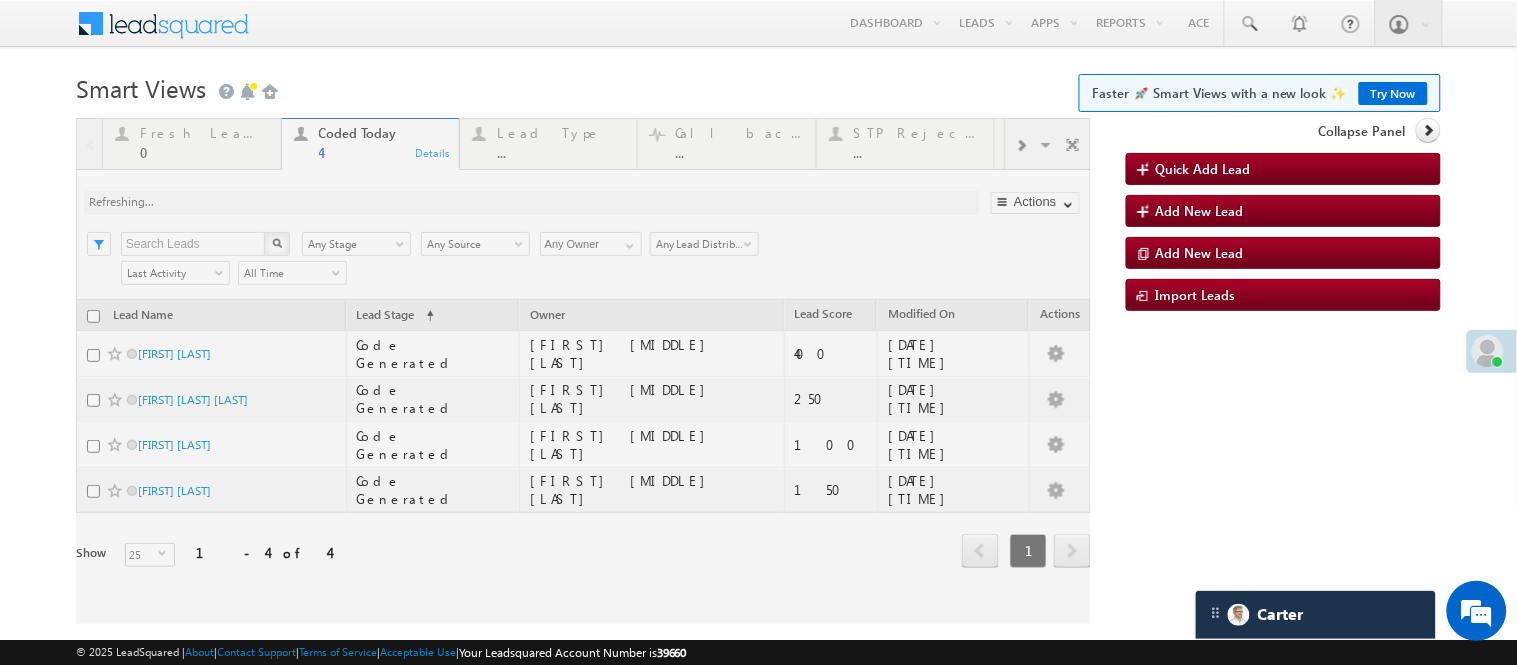 click on "Smart Views Getting Started Faster 🚀 Smart Views with a new look ✨ Try Now" at bounding box center [758, 86] 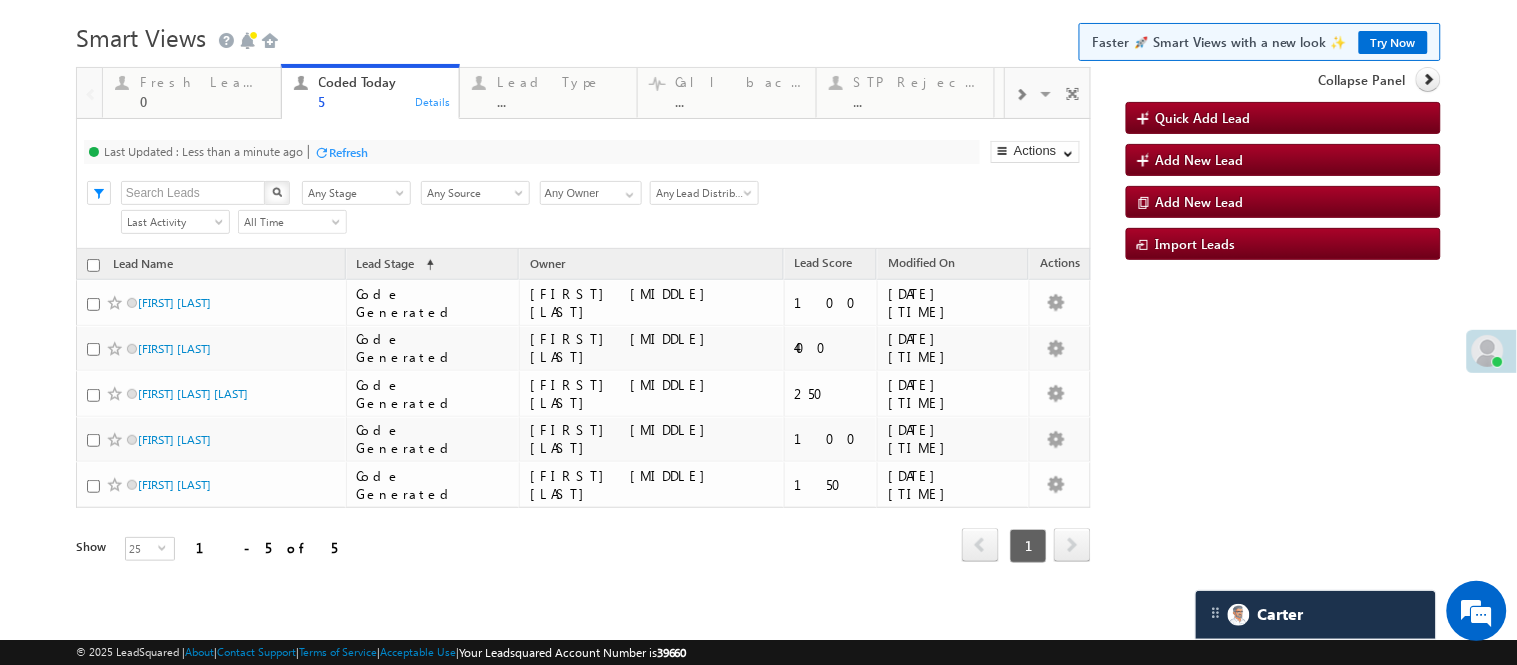 scroll, scrollTop: 0, scrollLeft: 0, axis: both 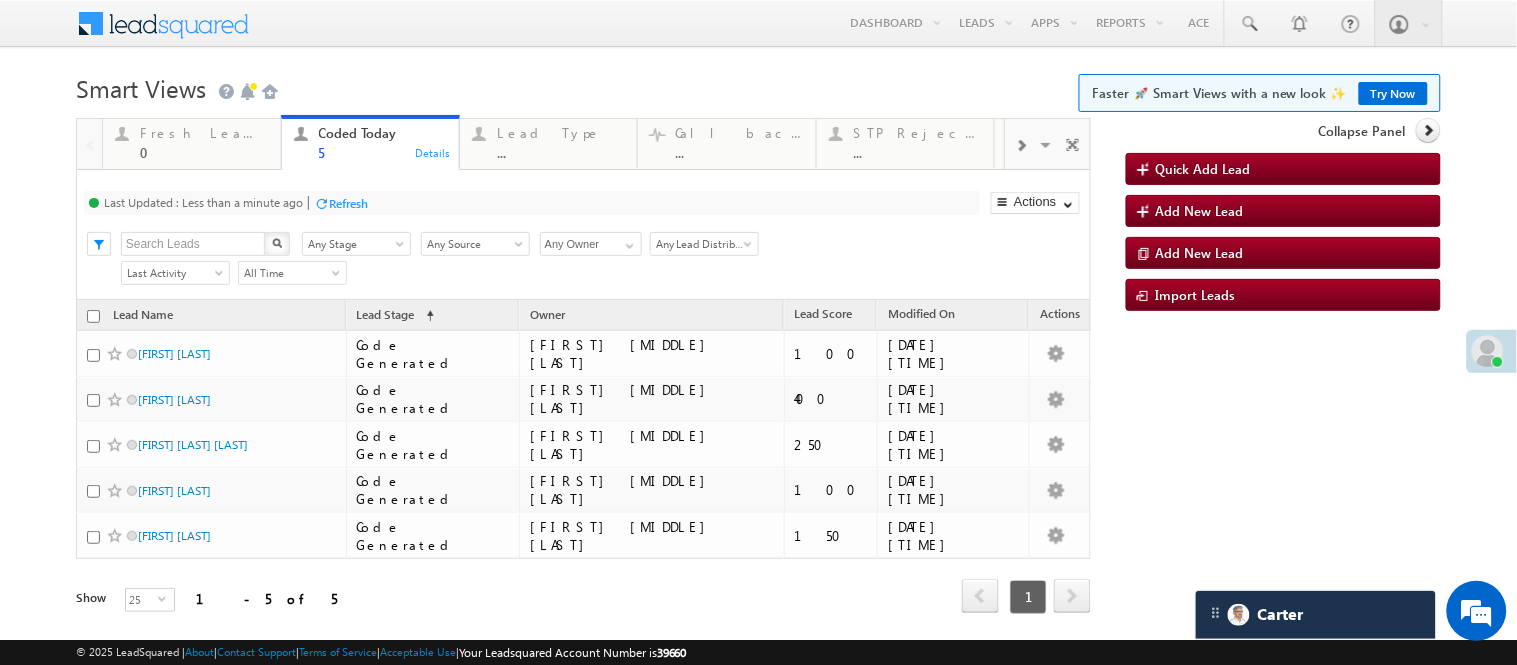 click on "Smart Views Getting Started Faster 🚀 Smart Views with a new look ✨ Try Now" at bounding box center [758, 86] 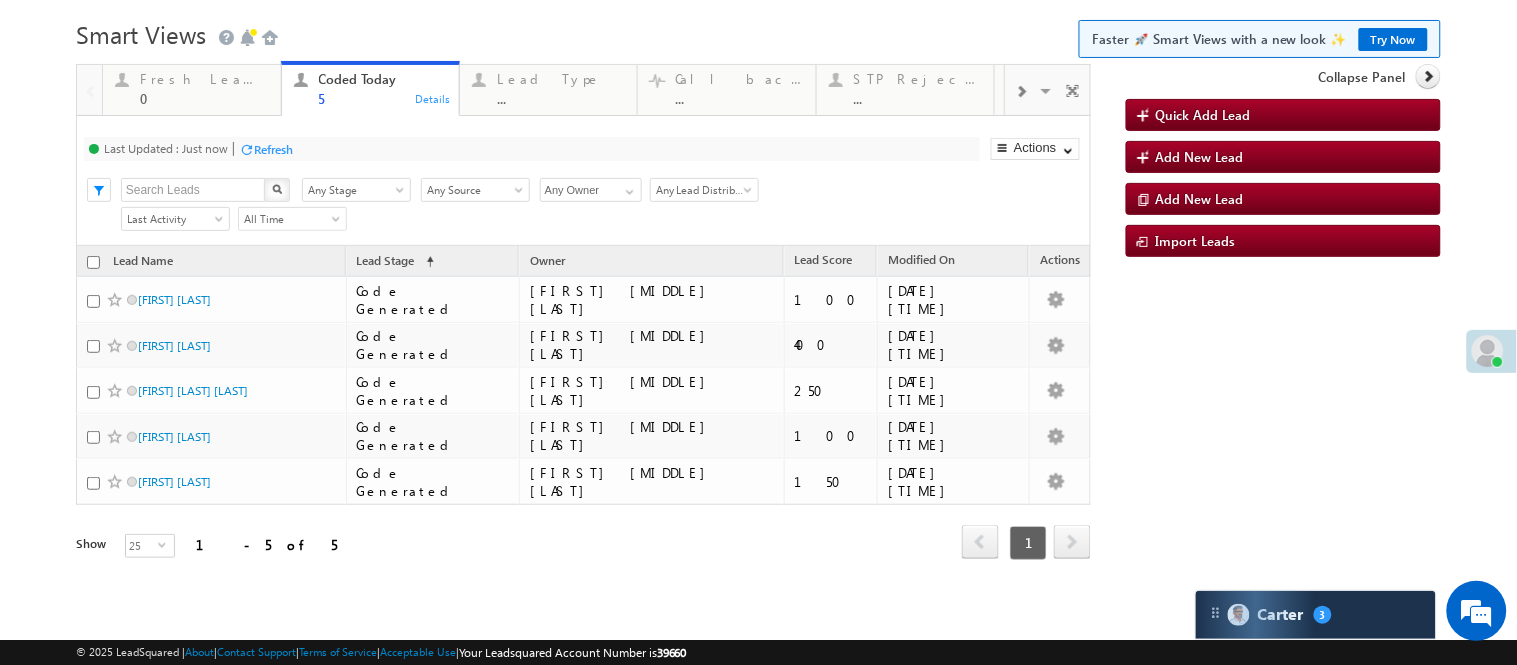 scroll, scrollTop: 0, scrollLeft: 0, axis: both 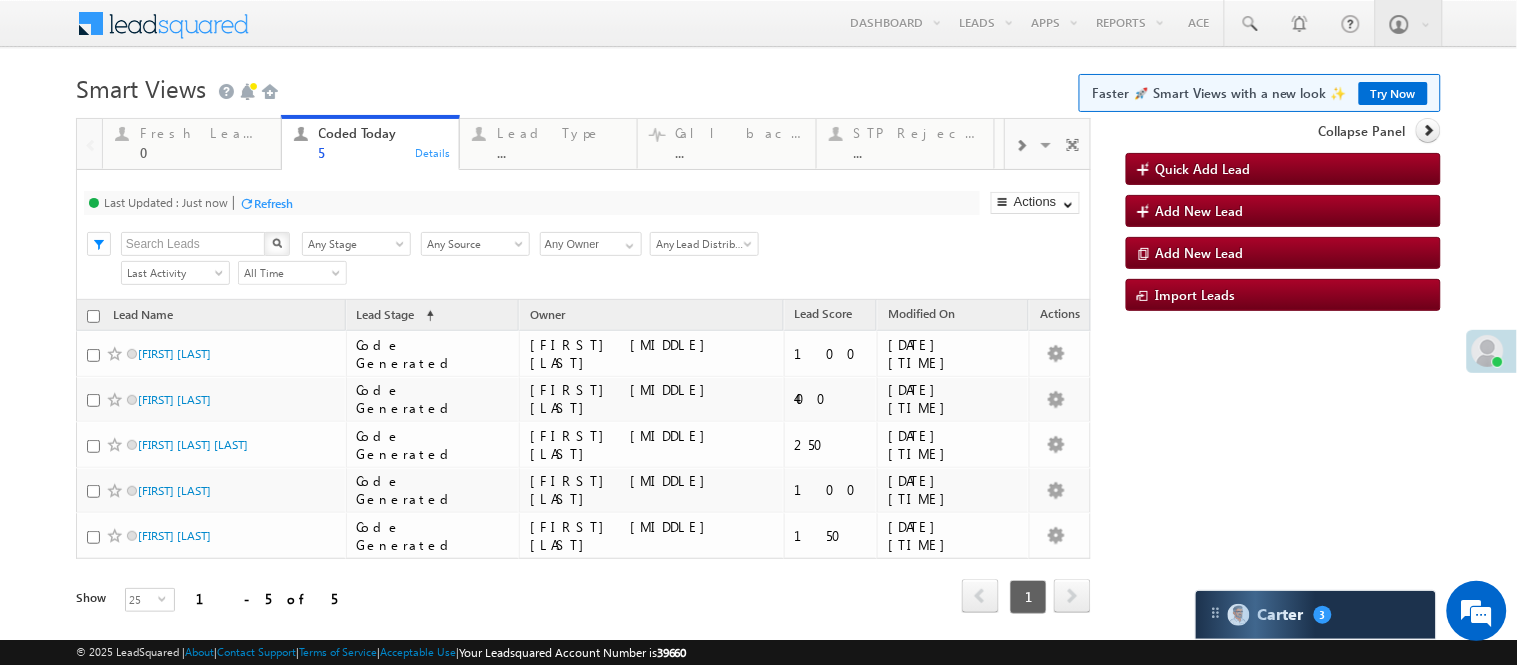 click on "Menu
Nisha Anand Yadav
Nisha .Yada v@ang elbro king. com
Angel Broki" at bounding box center [758, 24] 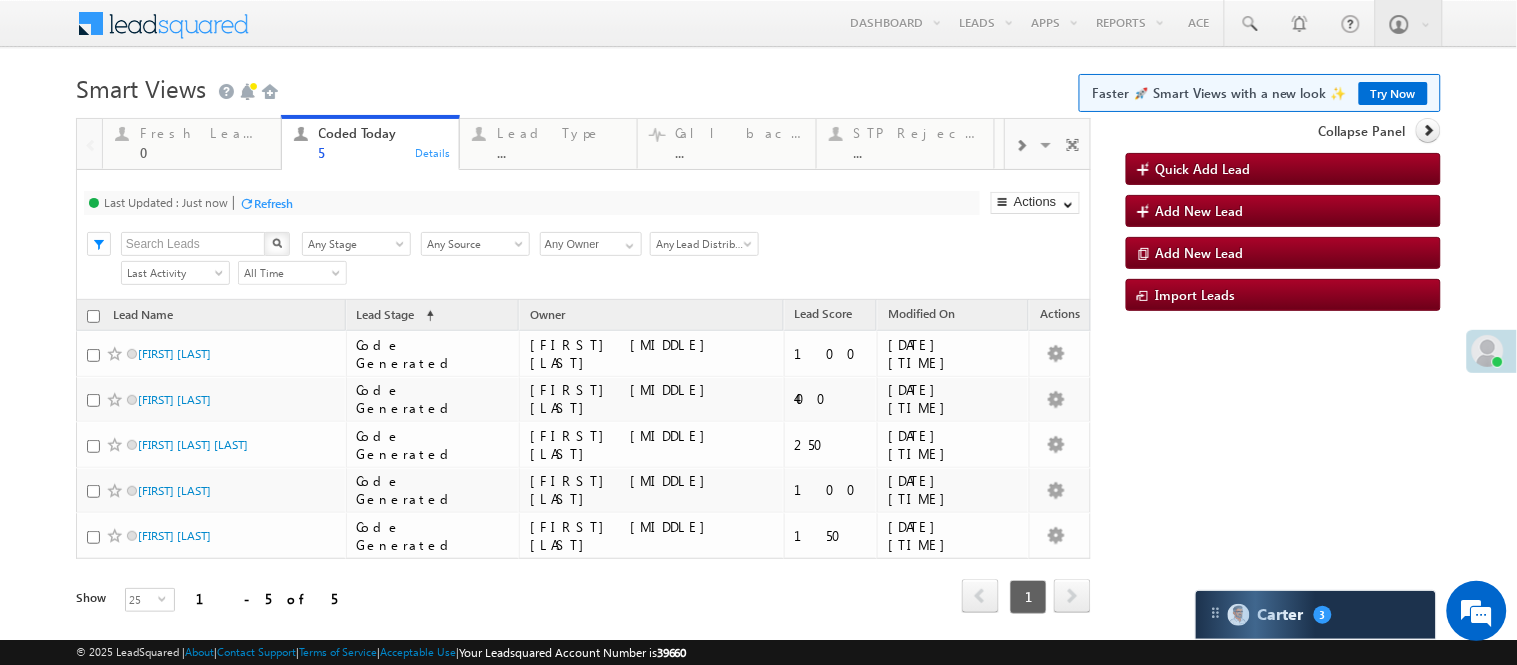 click on "Smart Views Getting Started Faster 🚀 Smart Views with a new look ✨ Try Now" at bounding box center (758, 86) 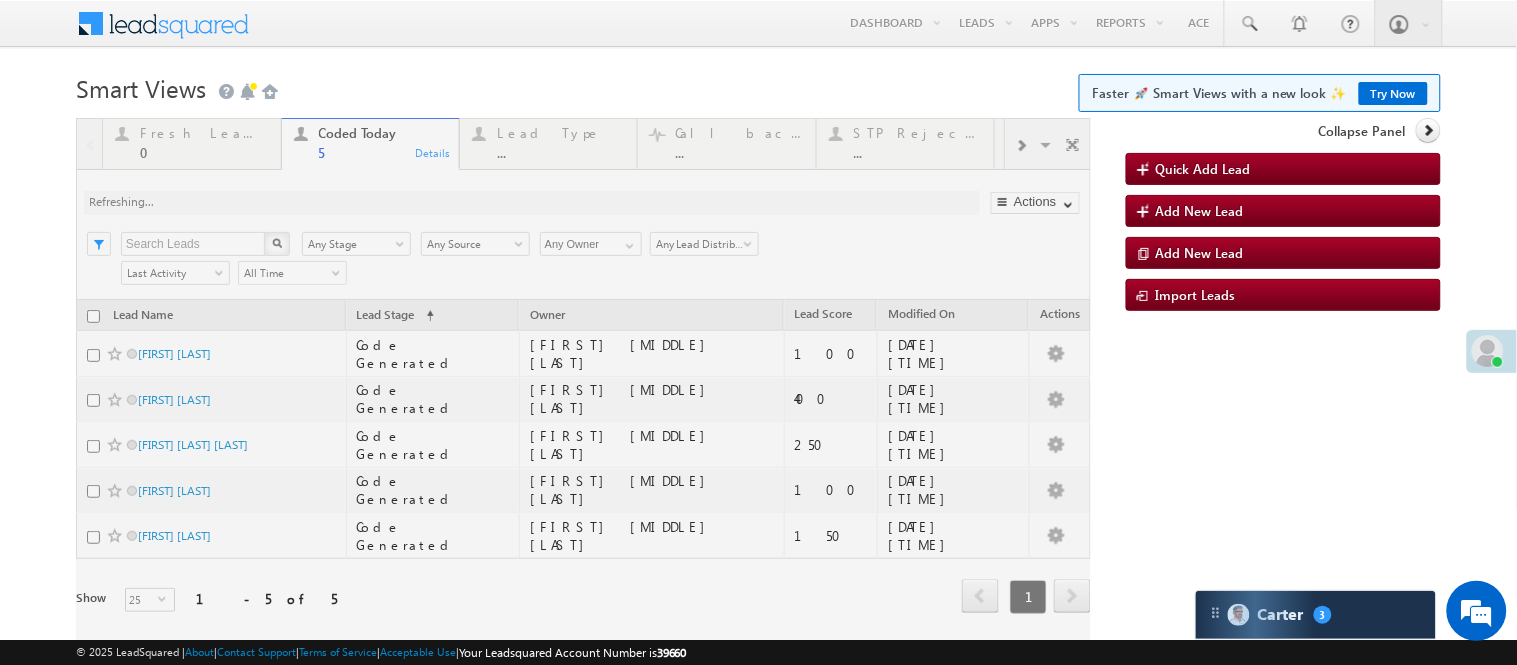 click on "Smart Views Getting Started Faster 🚀 Smart Views with a new look ✨ Try Now" at bounding box center (758, 86) 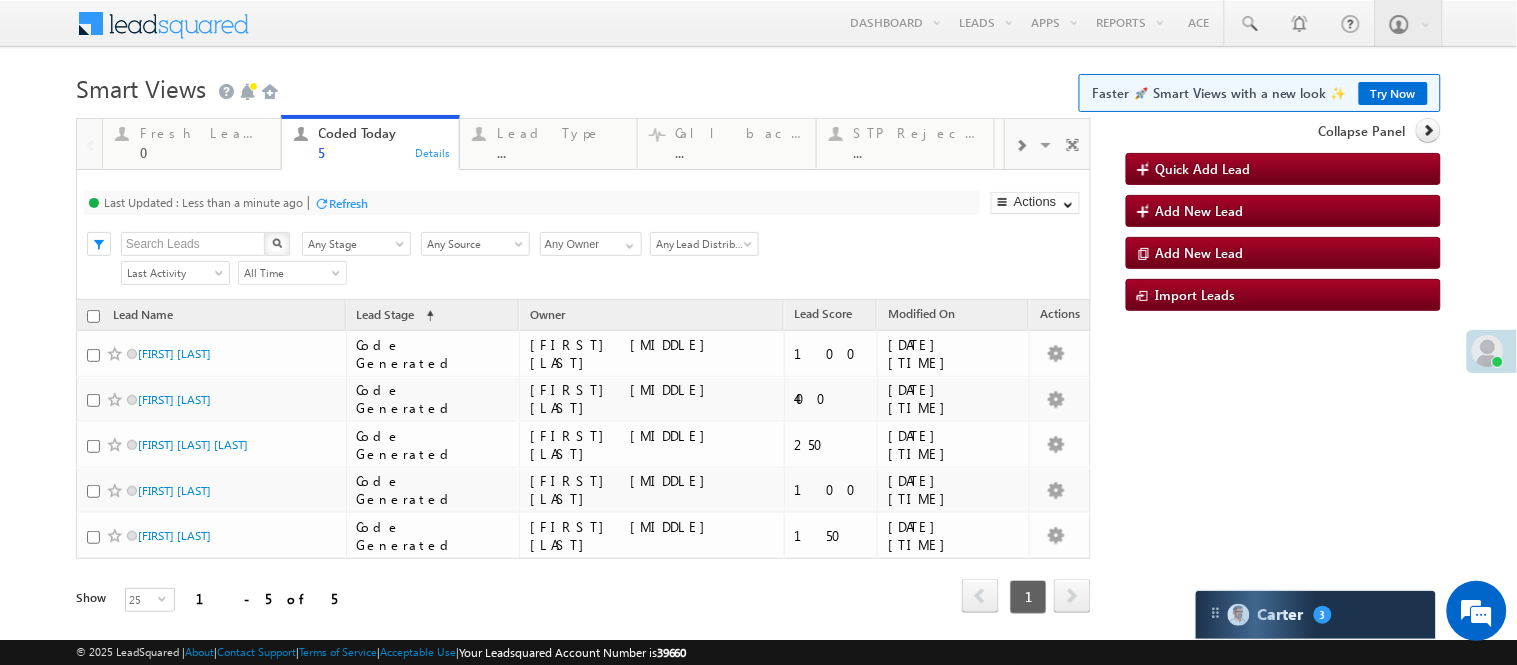 click on "Smart Views Getting Started Faster 🚀 Smart Views with a new look ✨ Try Now" at bounding box center (758, 86) 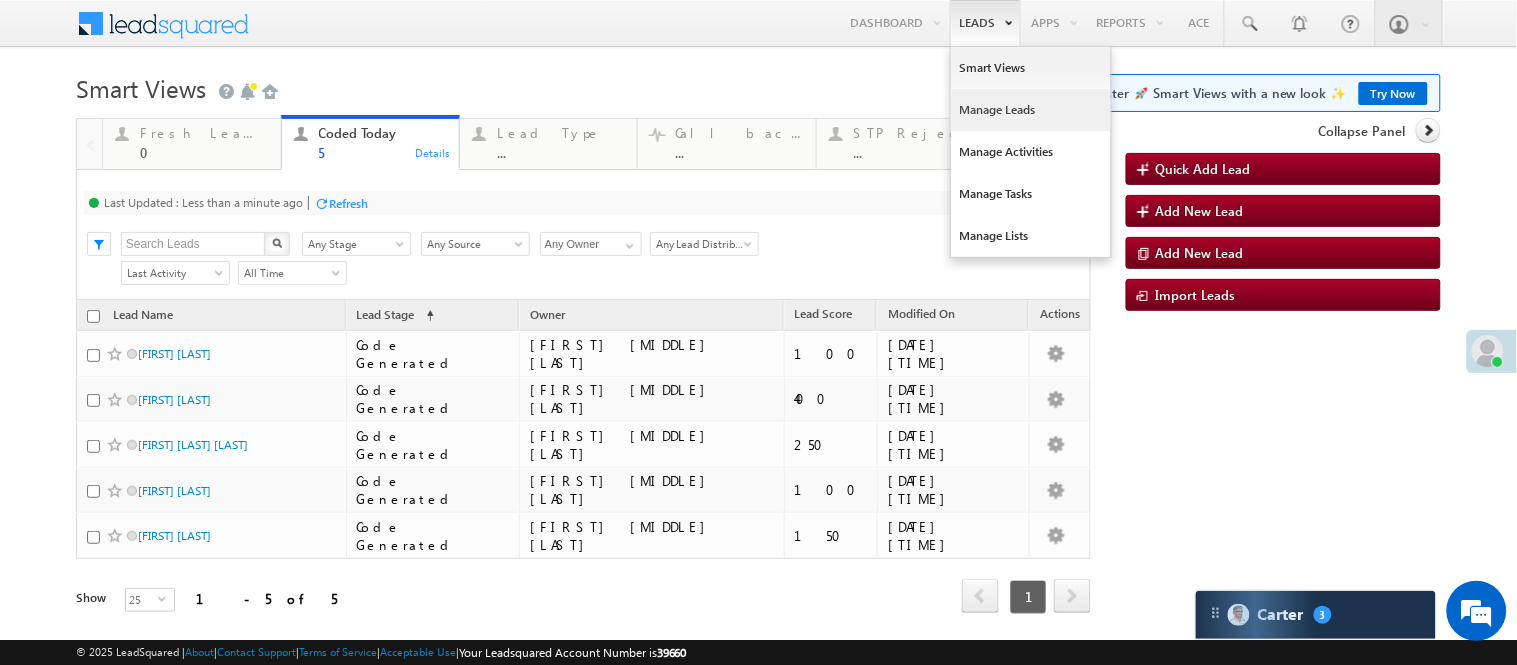 click on "Manage Leads" at bounding box center [1031, 110] 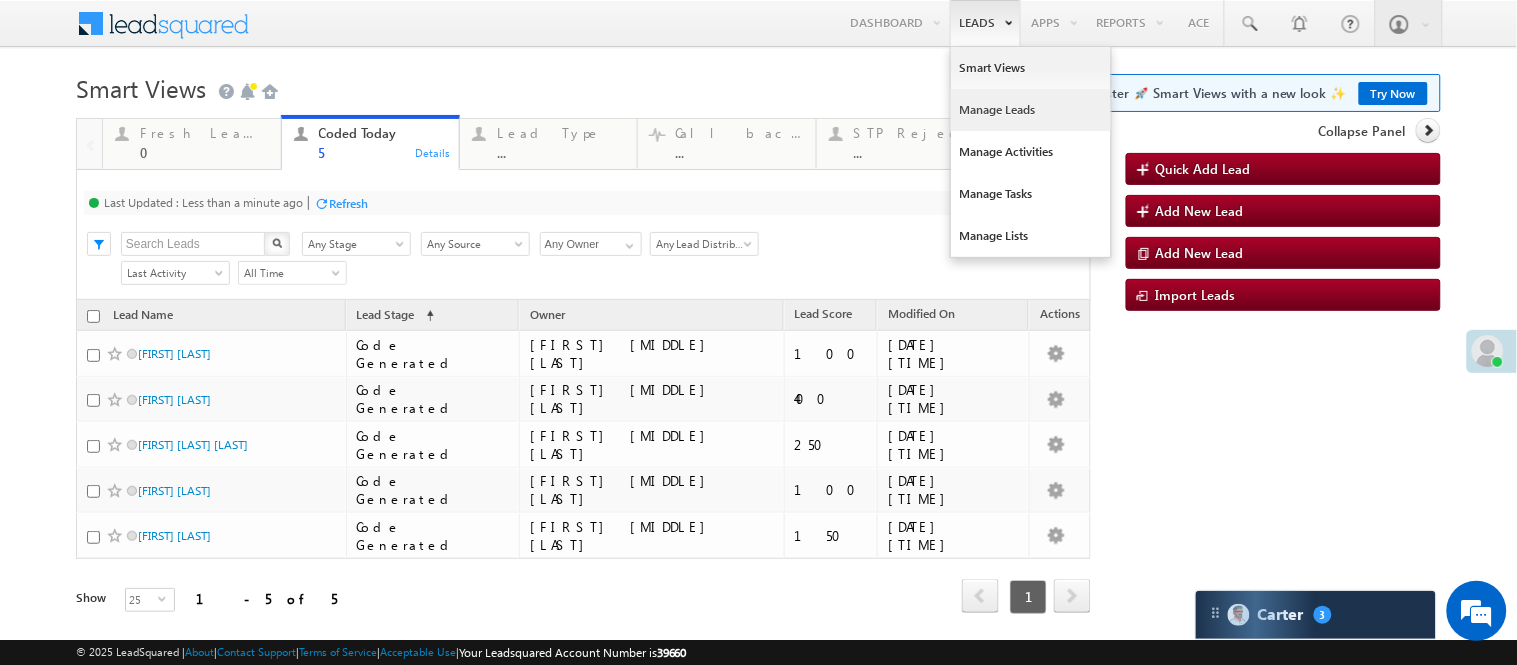 click on "Manage Leads" at bounding box center (1031, 110) 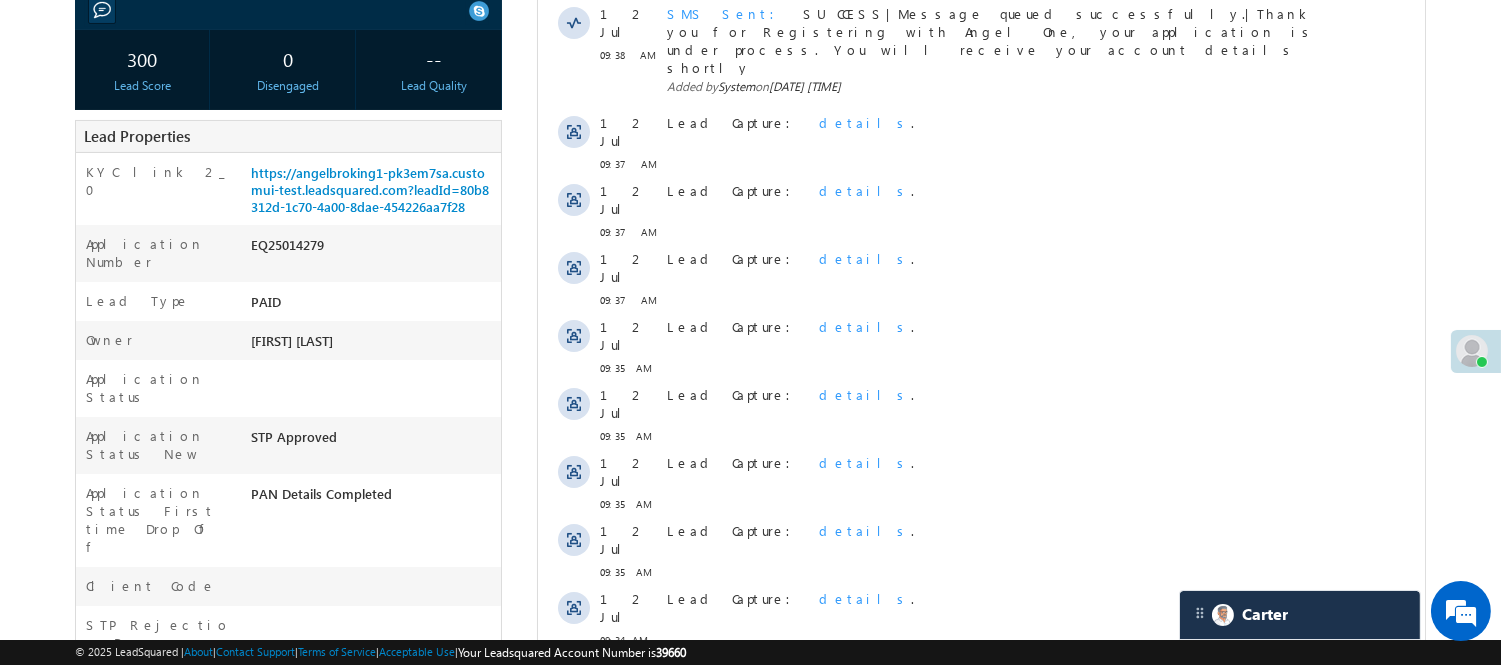 scroll, scrollTop: 0, scrollLeft: 0, axis: both 